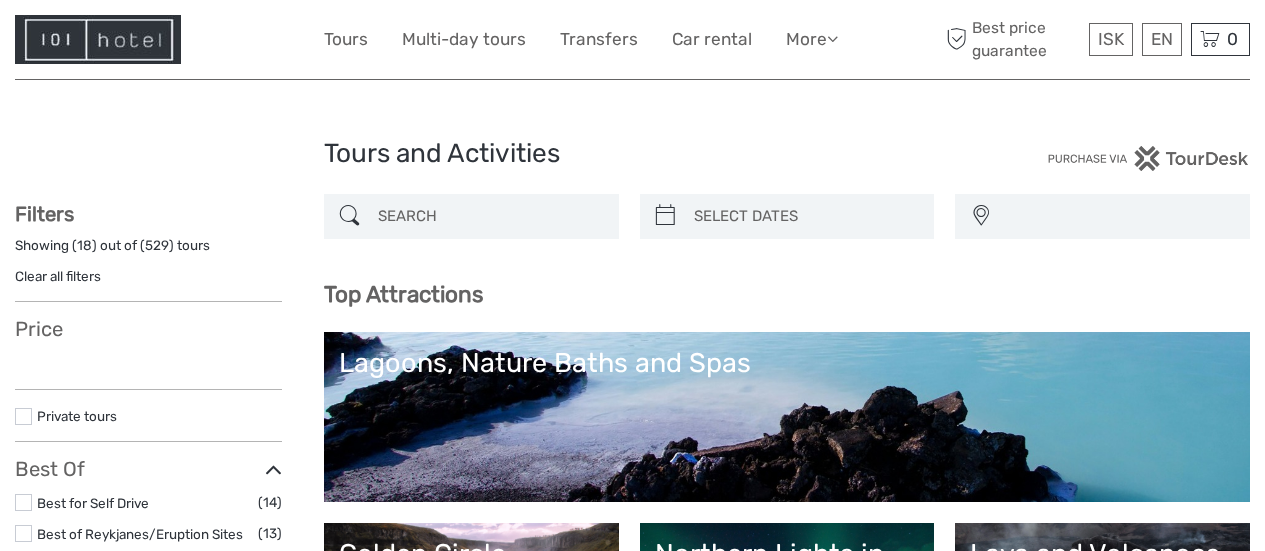 select 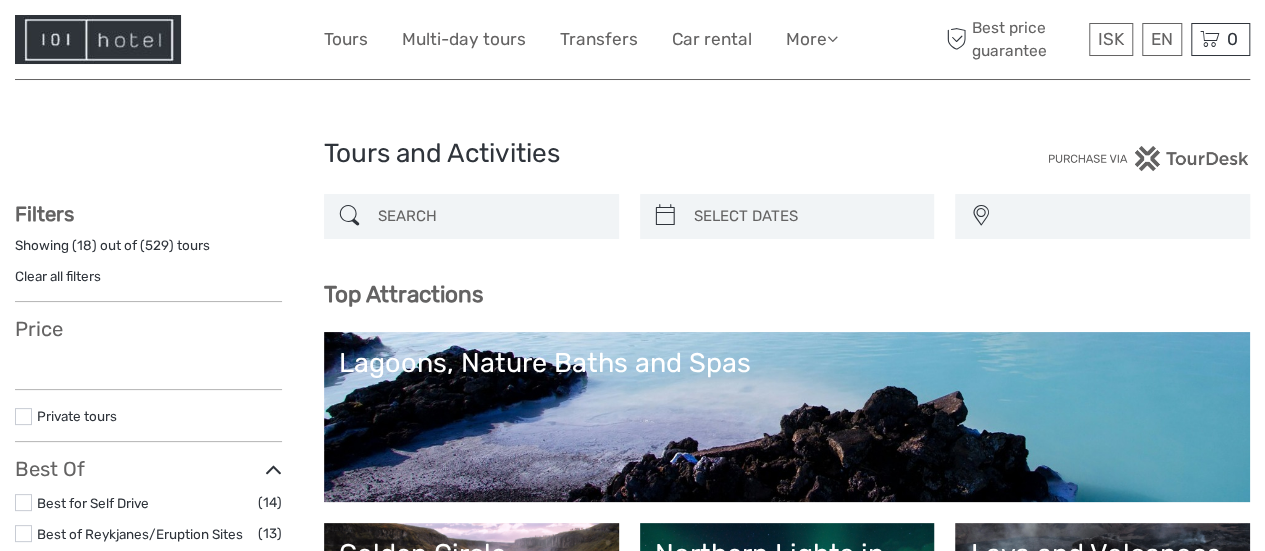 scroll, scrollTop: 0, scrollLeft: 0, axis: both 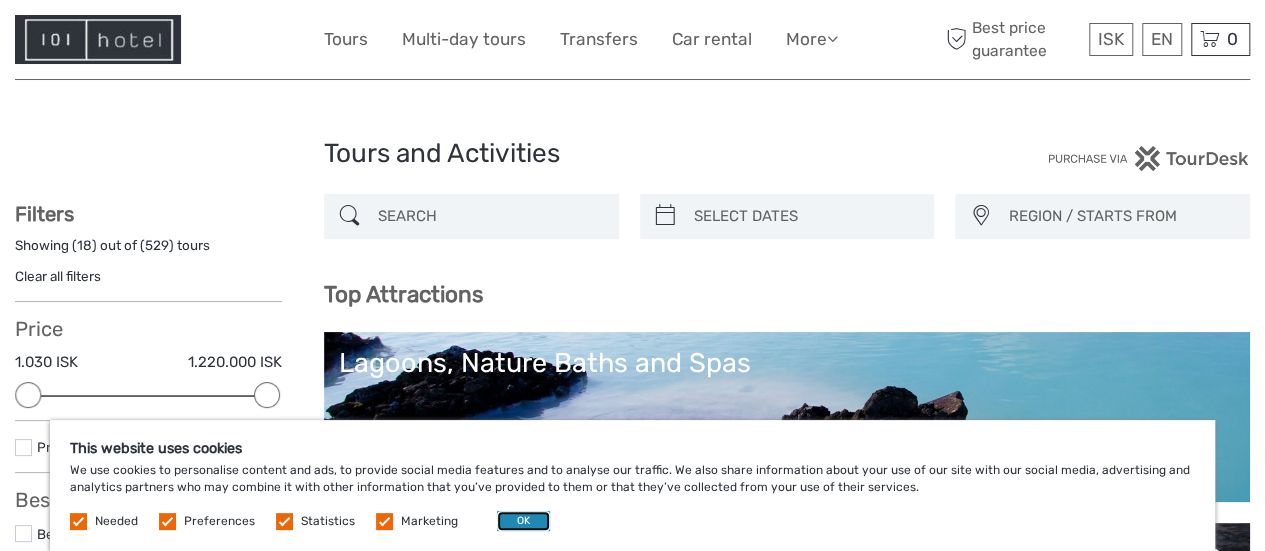 click on "OK" at bounding box center [523, 521] 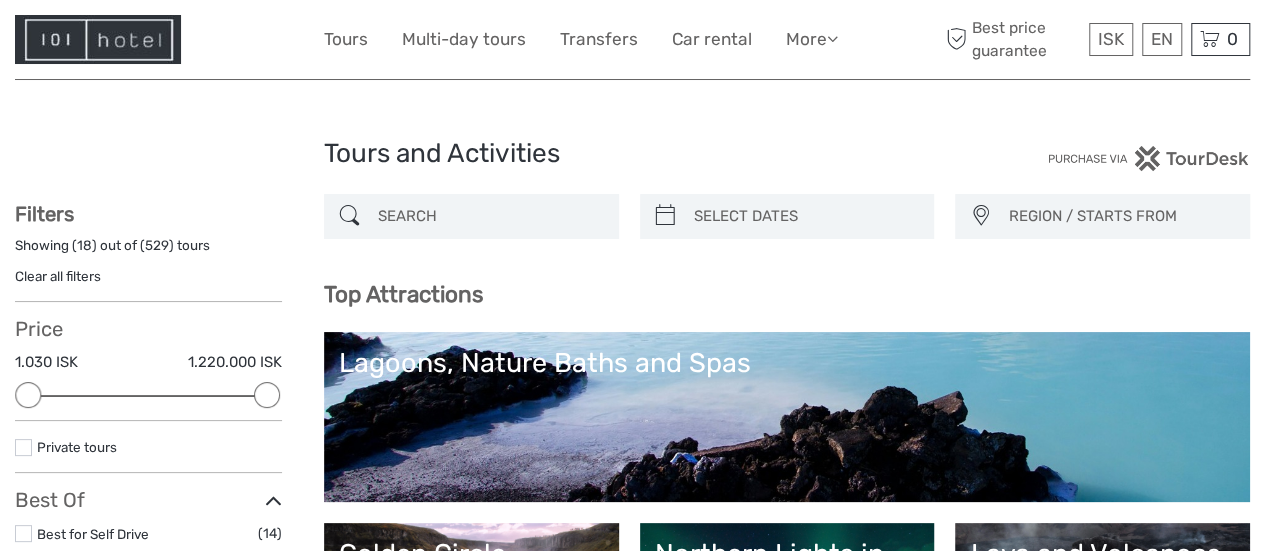 type on "06/08/2025" 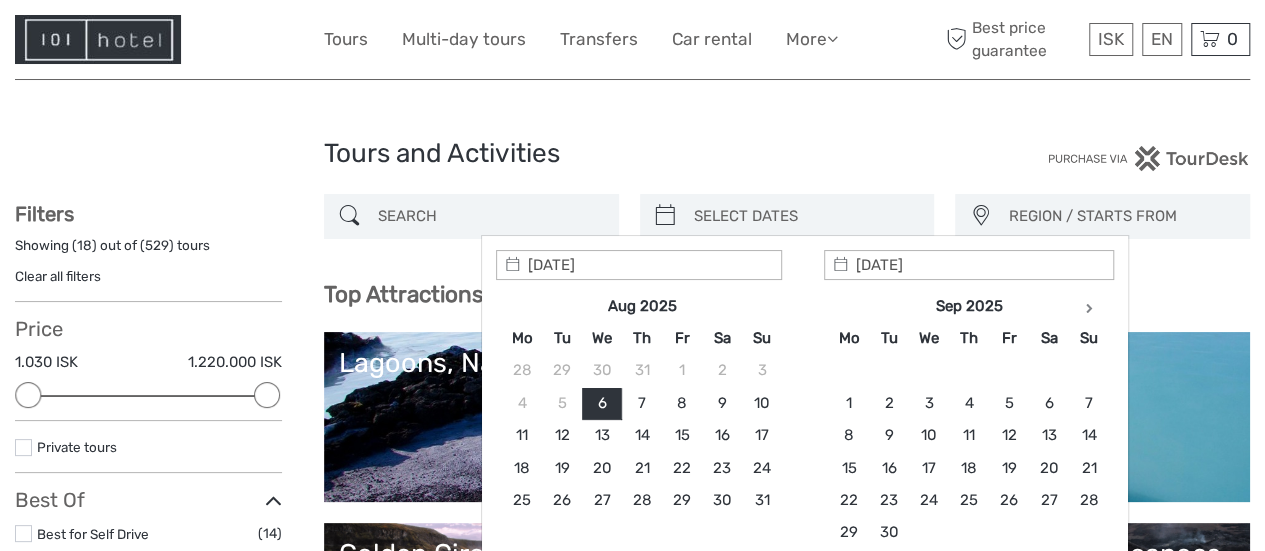 click at bounding box center (805, 216) 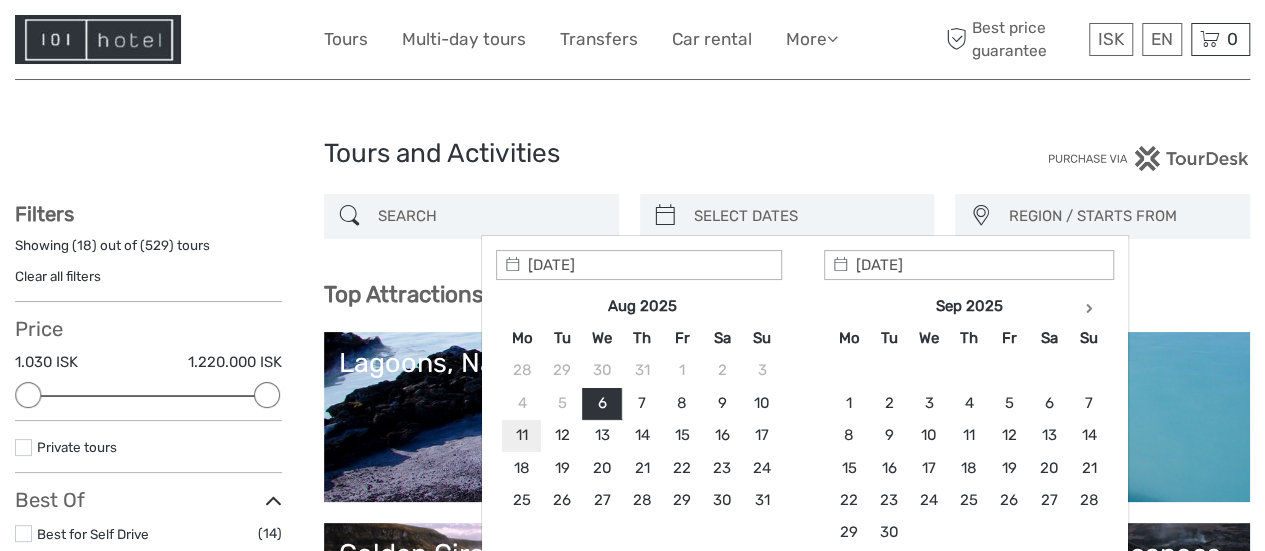 type on "11/08/2025" 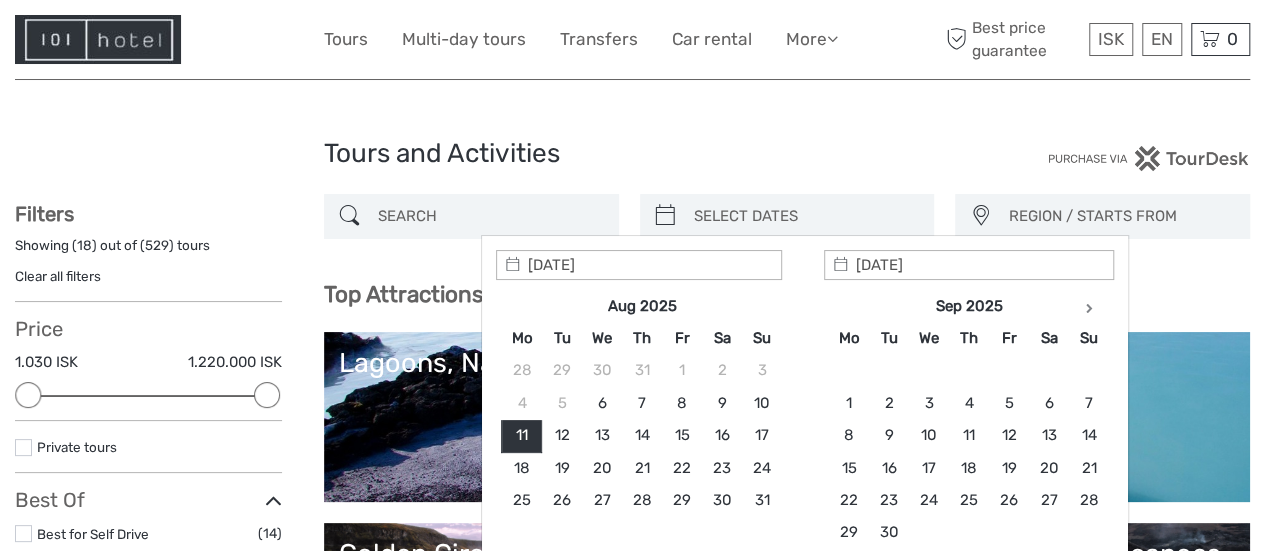 type on "12/08/2025" 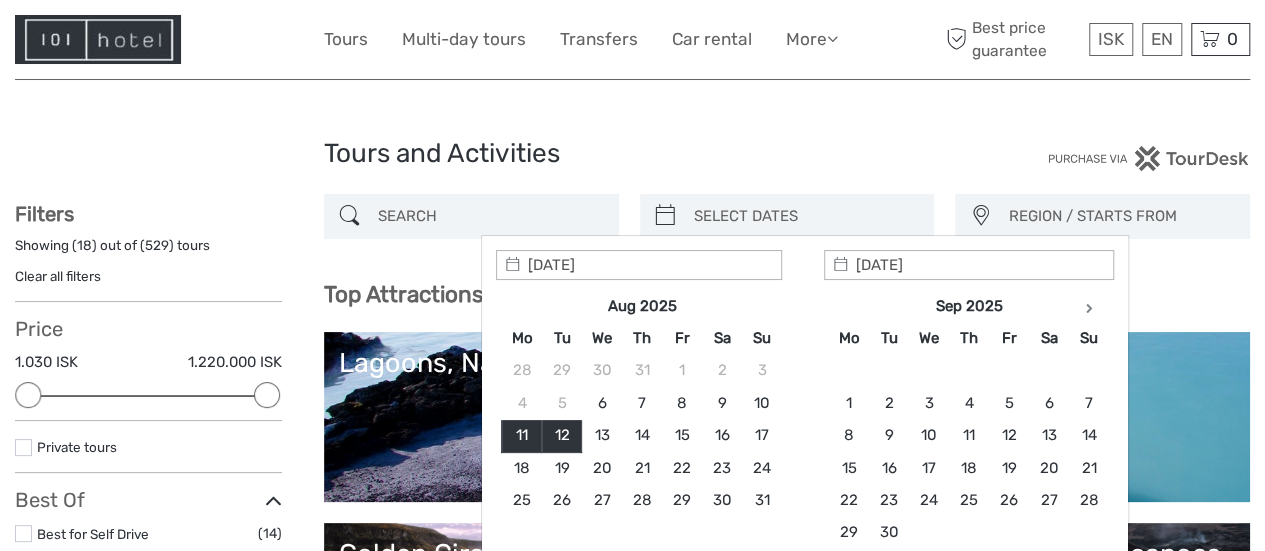 scroll, scrollTop: 100, scrollLeft: 0, axis: vertical 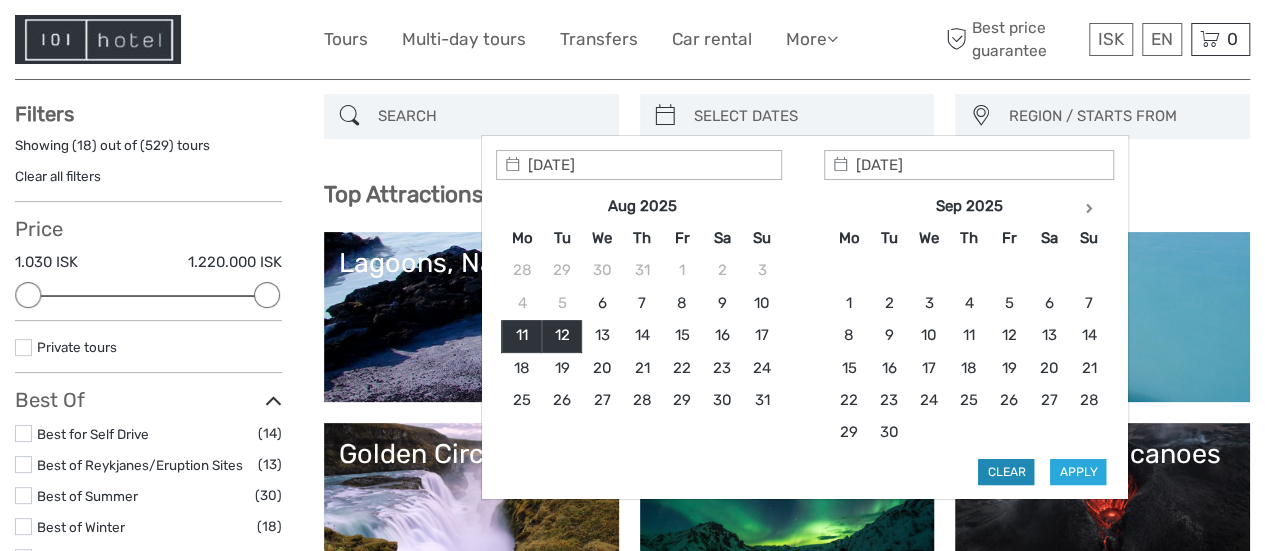 click on "Clear" at bounding box center [1006, 472] 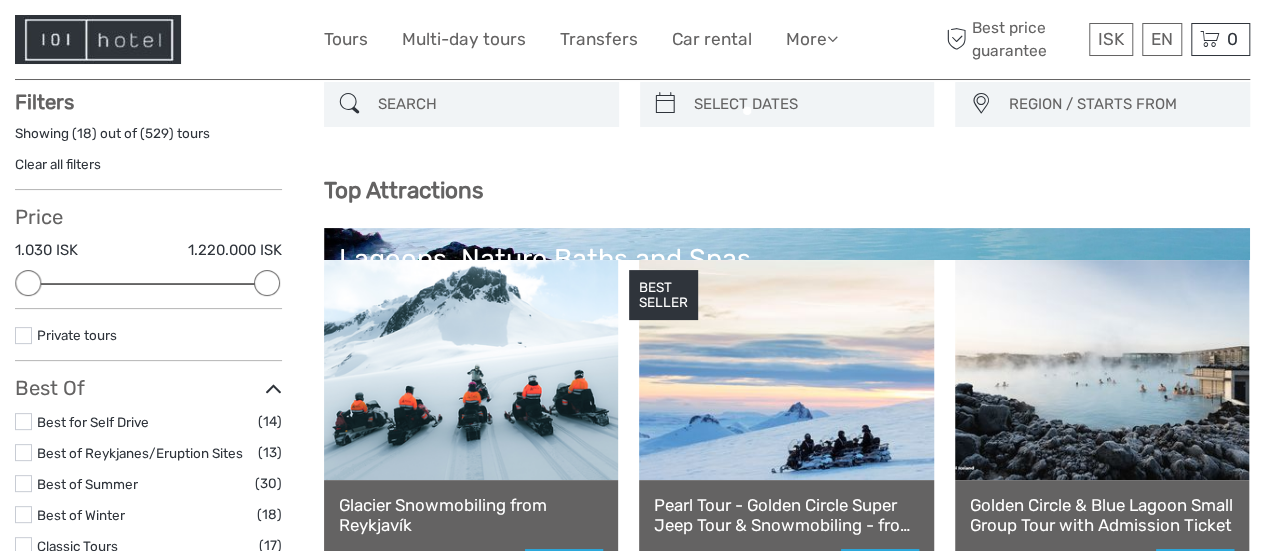 scroll, scrollTop: 113, scrollLeft: 0, axis: vertical 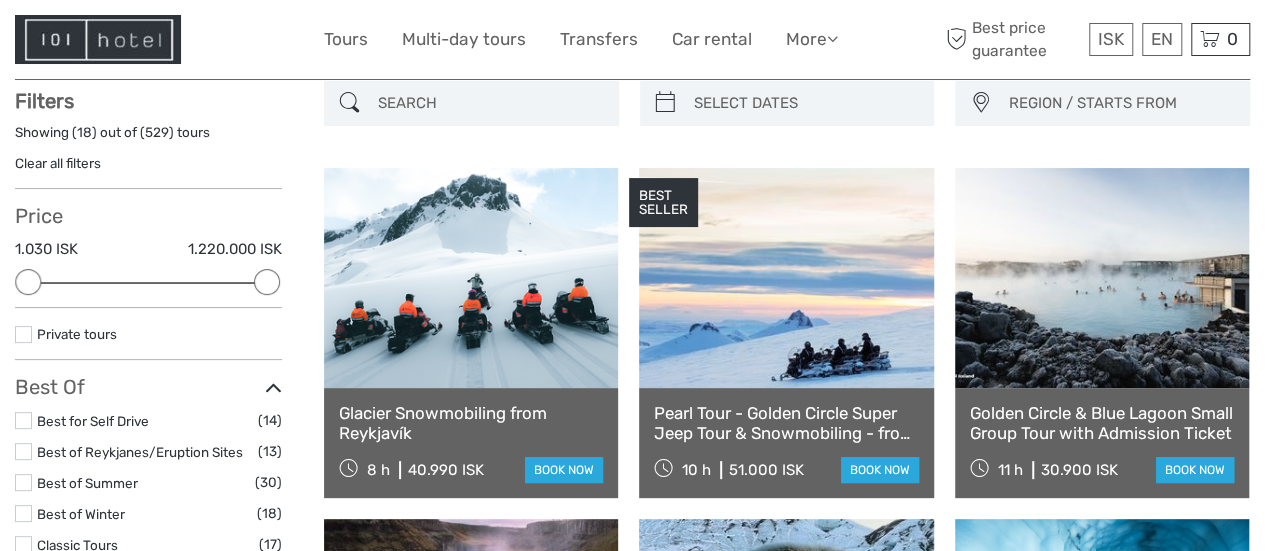 type on "06/08/2025" 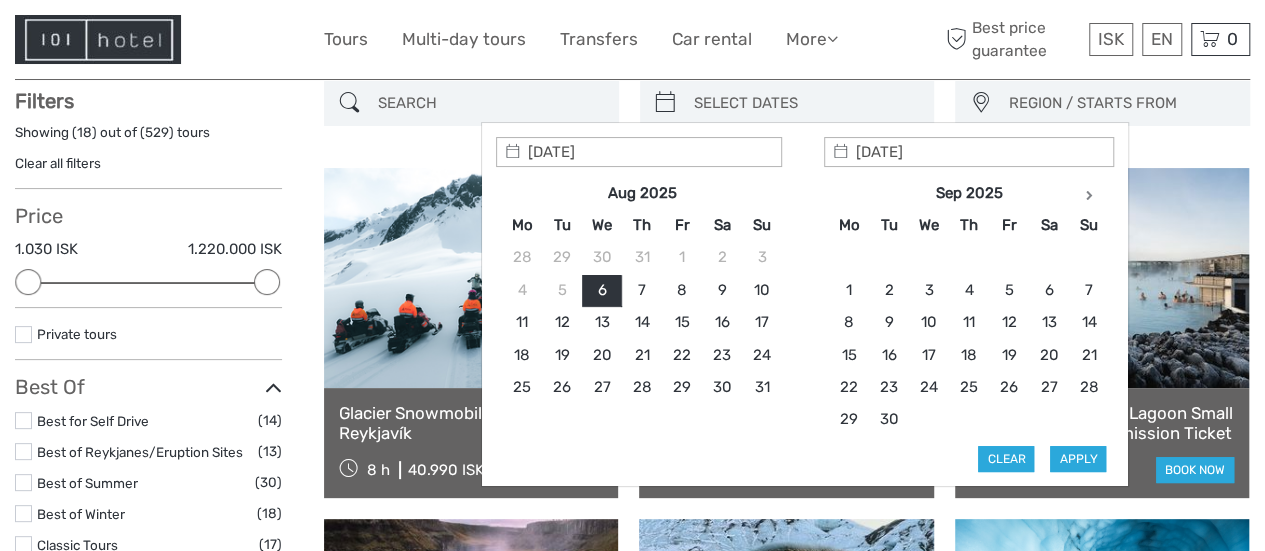 click at bounding box center (805, 103) 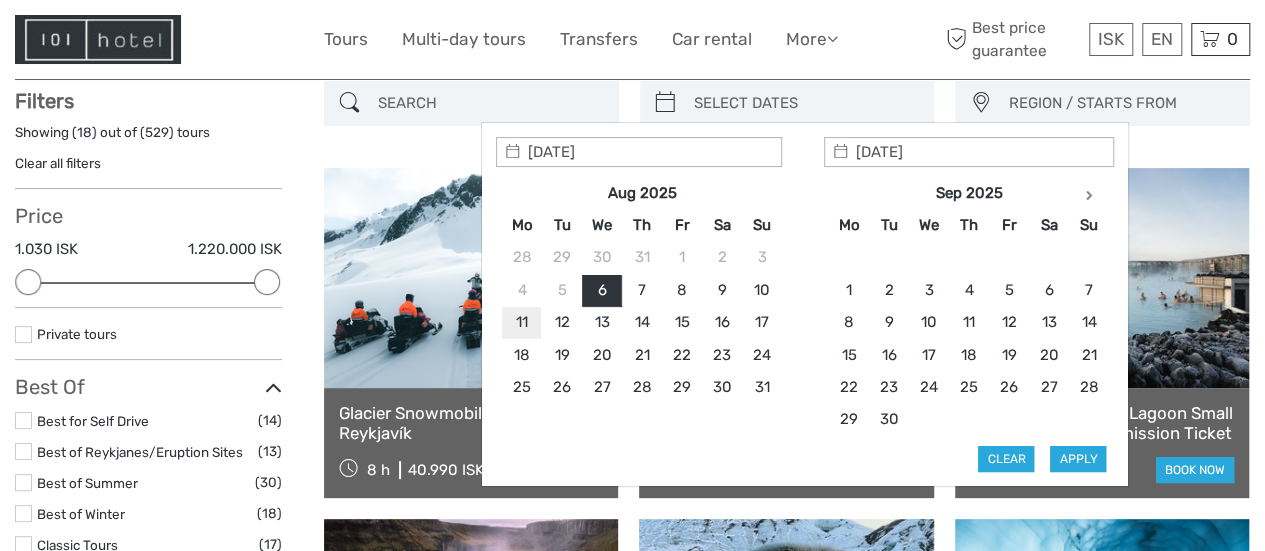 type on "11/08/2025" 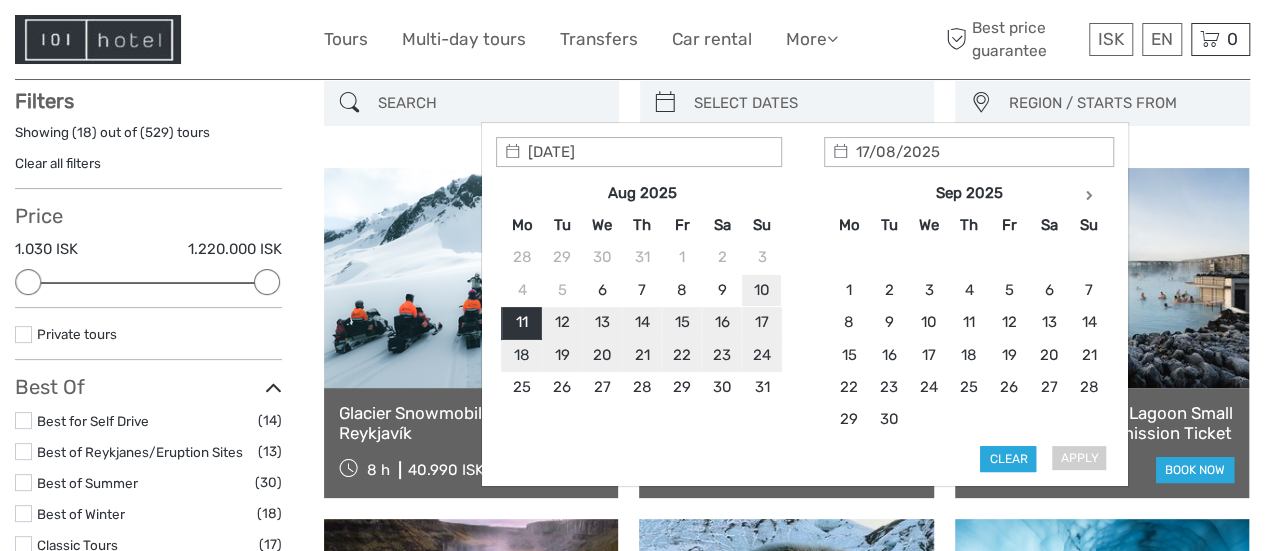 type on "10/08/2025" 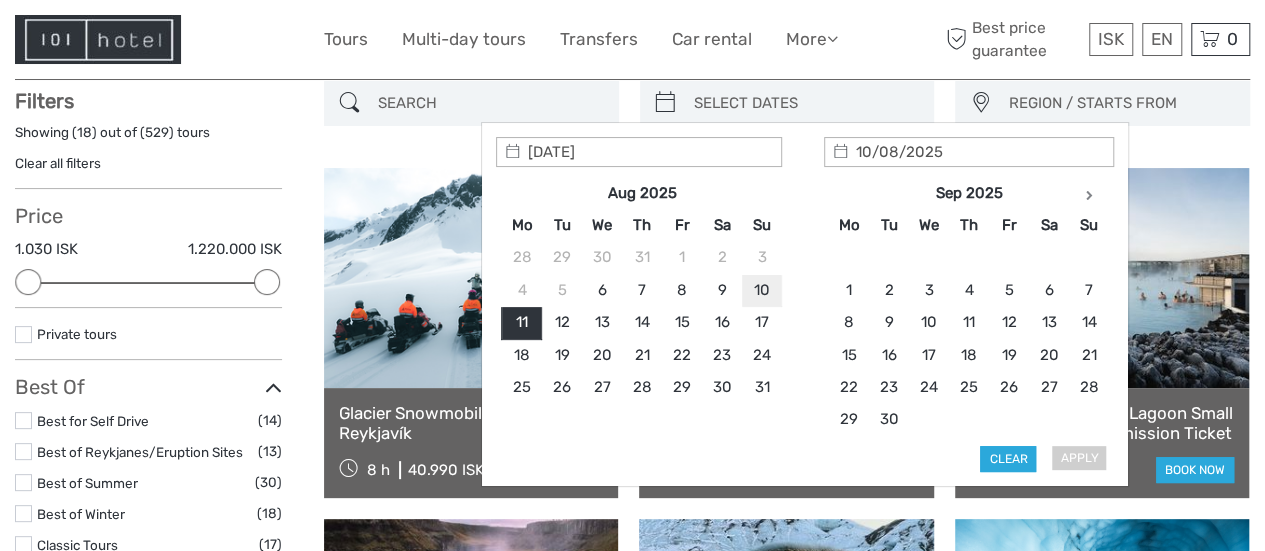 type on "10/08/2025" 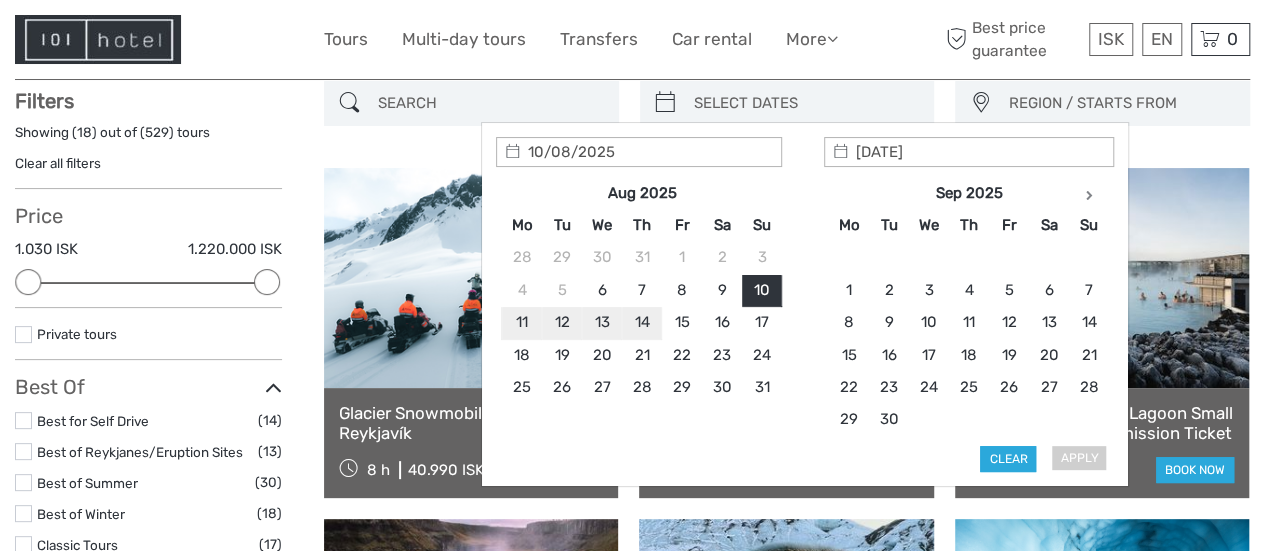 type on "11/08/2025" 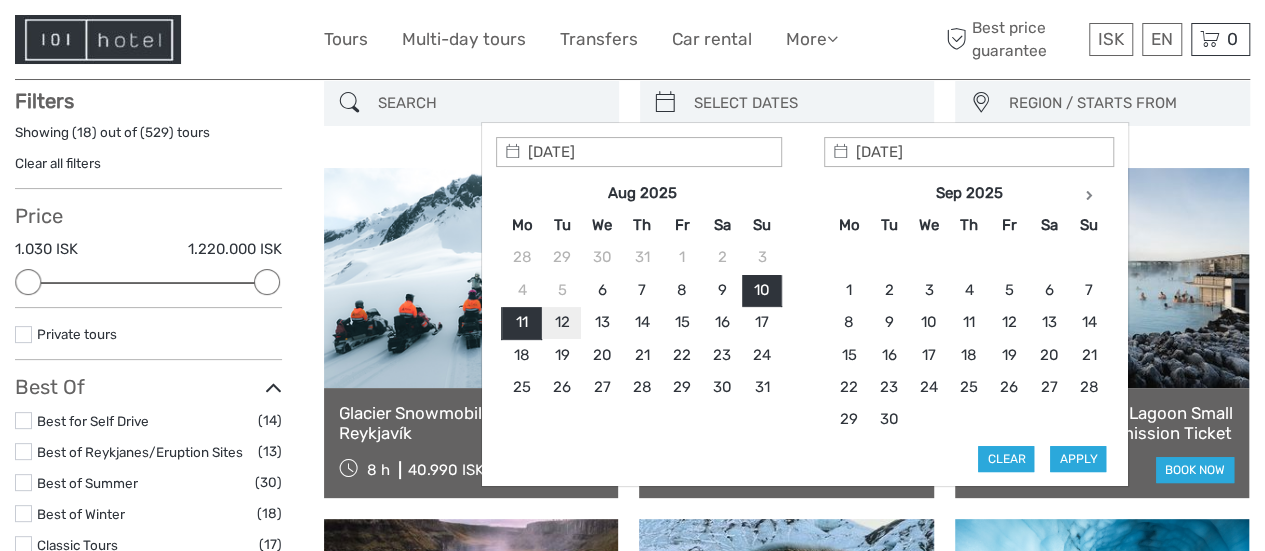 type on "12/08/2025" 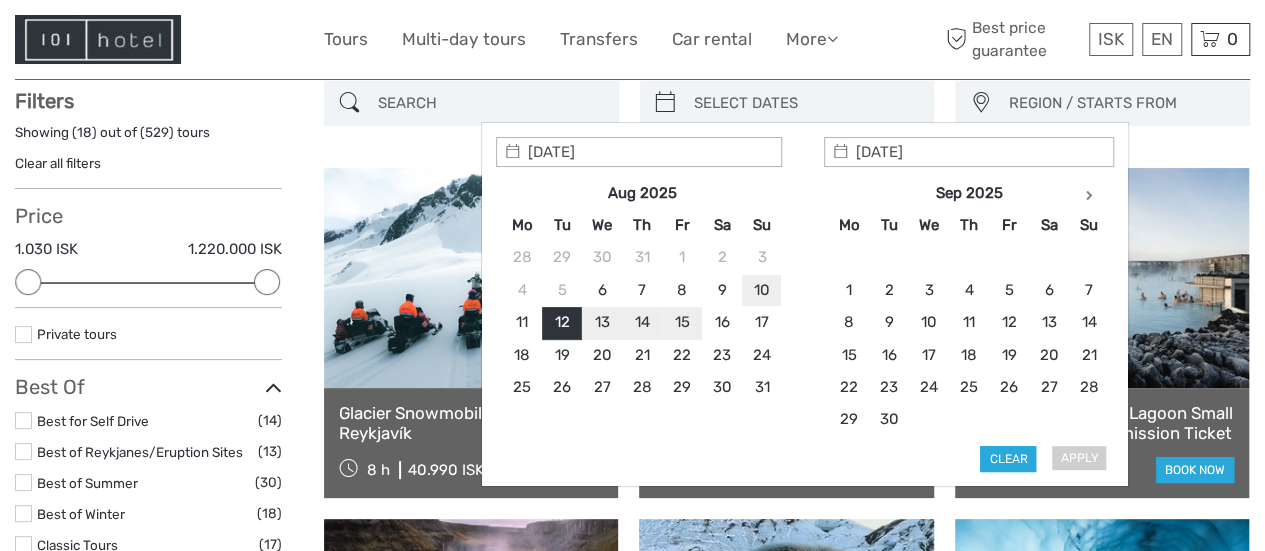 type on "10/08/2025" 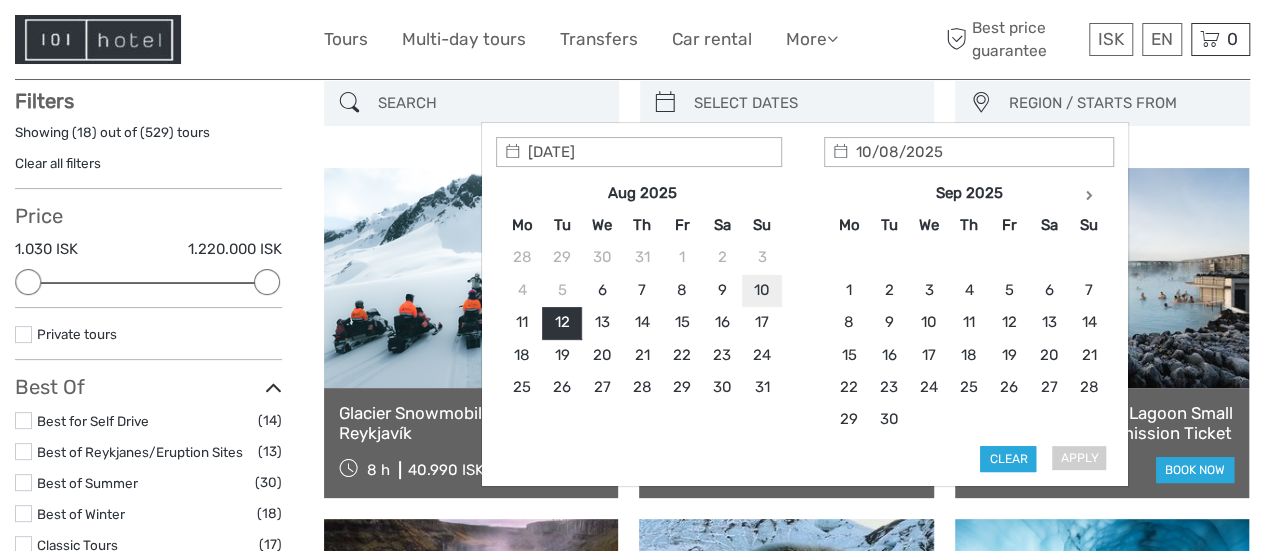 type on "10/08/2025" 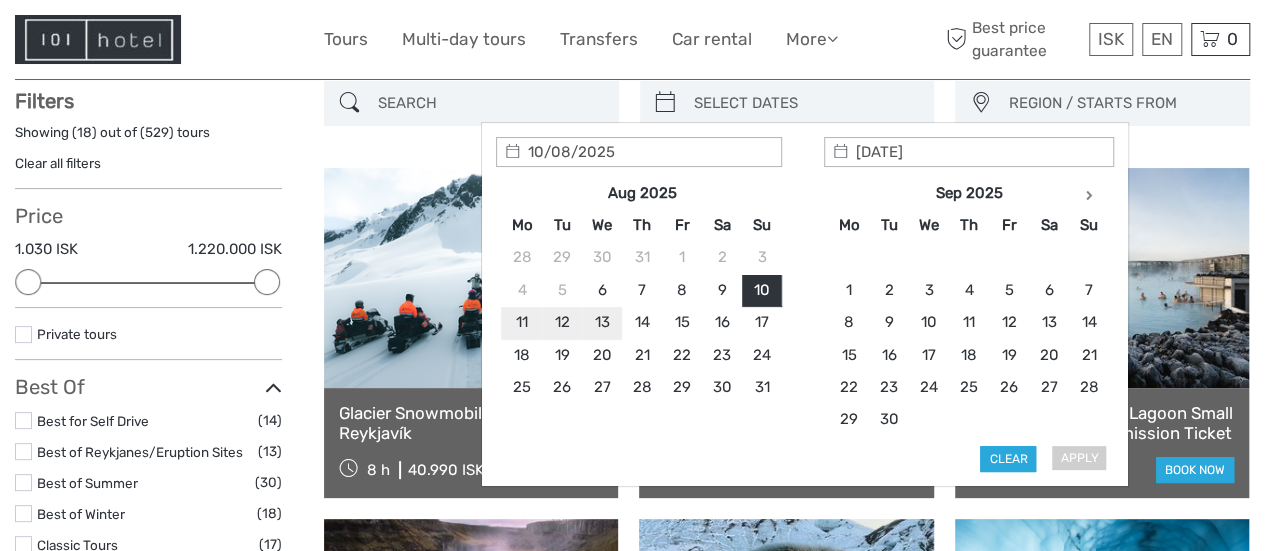 type on "12/08/2025" 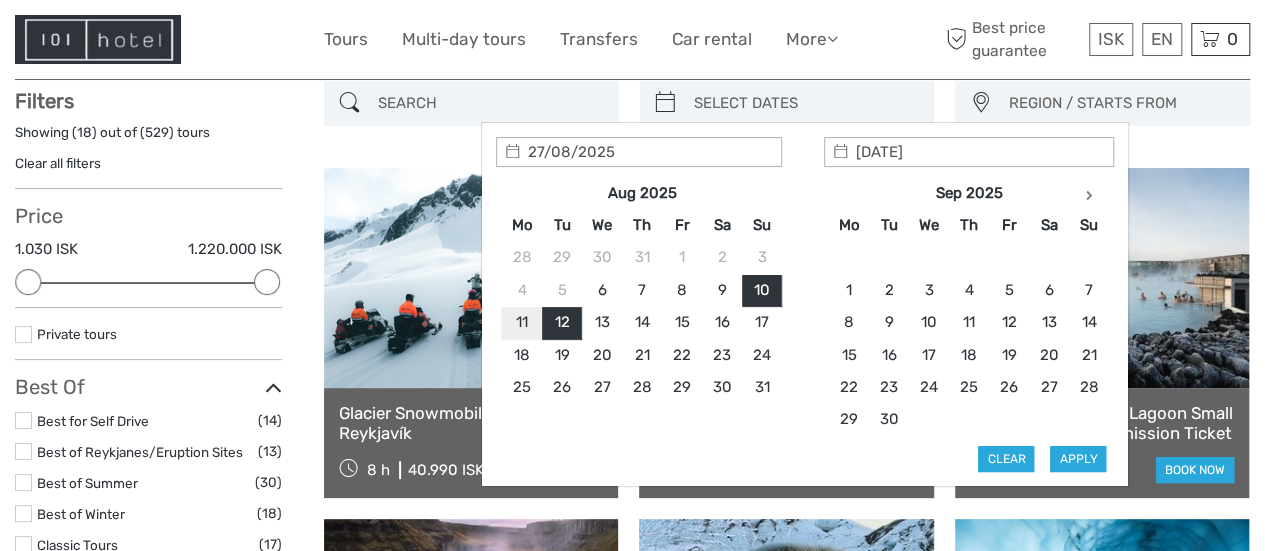 type on "10/08/2025" 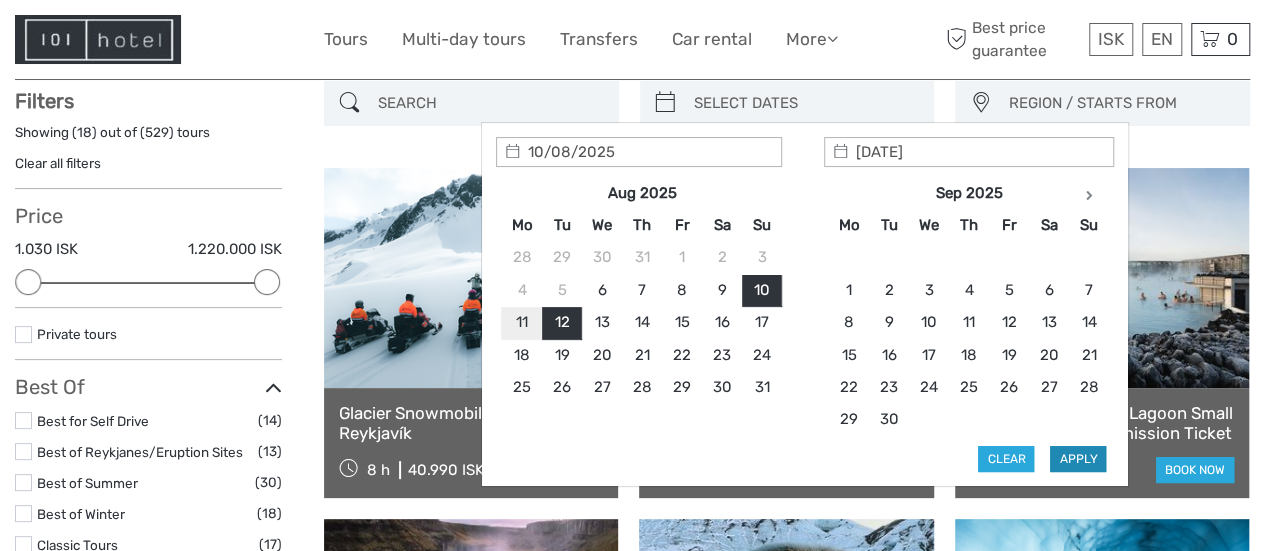 click on "Apply" at bounding box center (1078, 459) 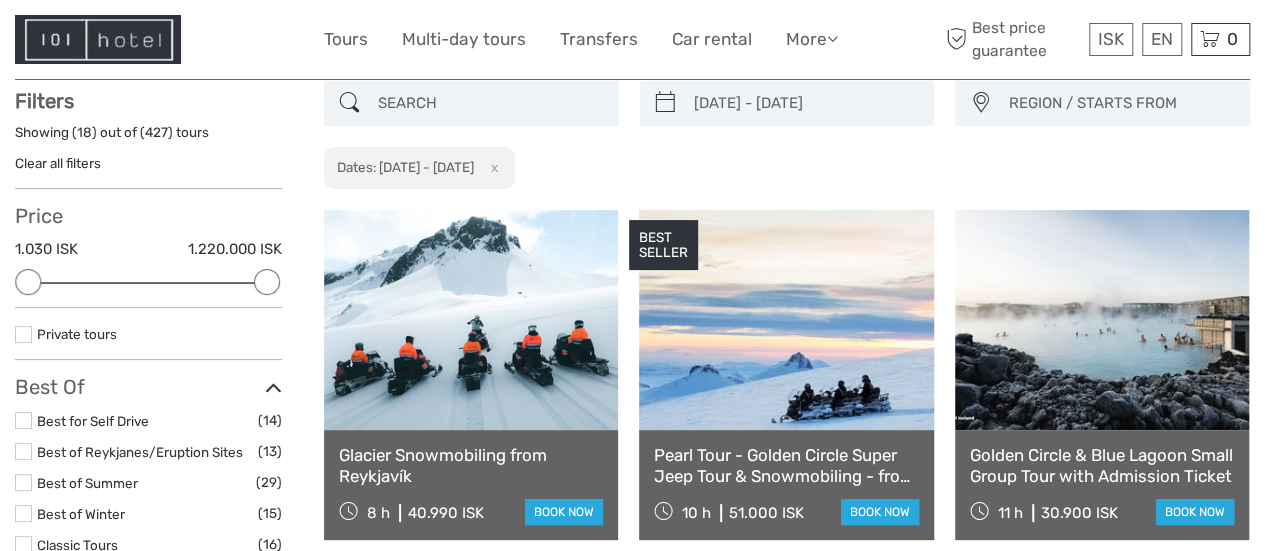 scroll, scrollTop: 13, scrollLeft: 0, axis: vertical 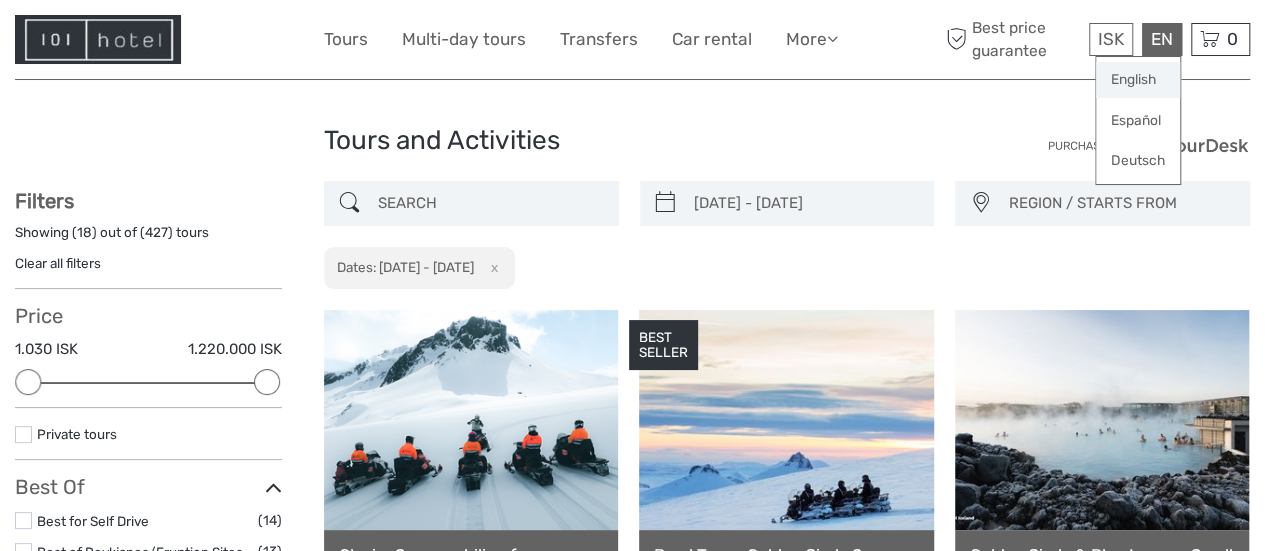 click on "English" at bounding box center [1138, 80] 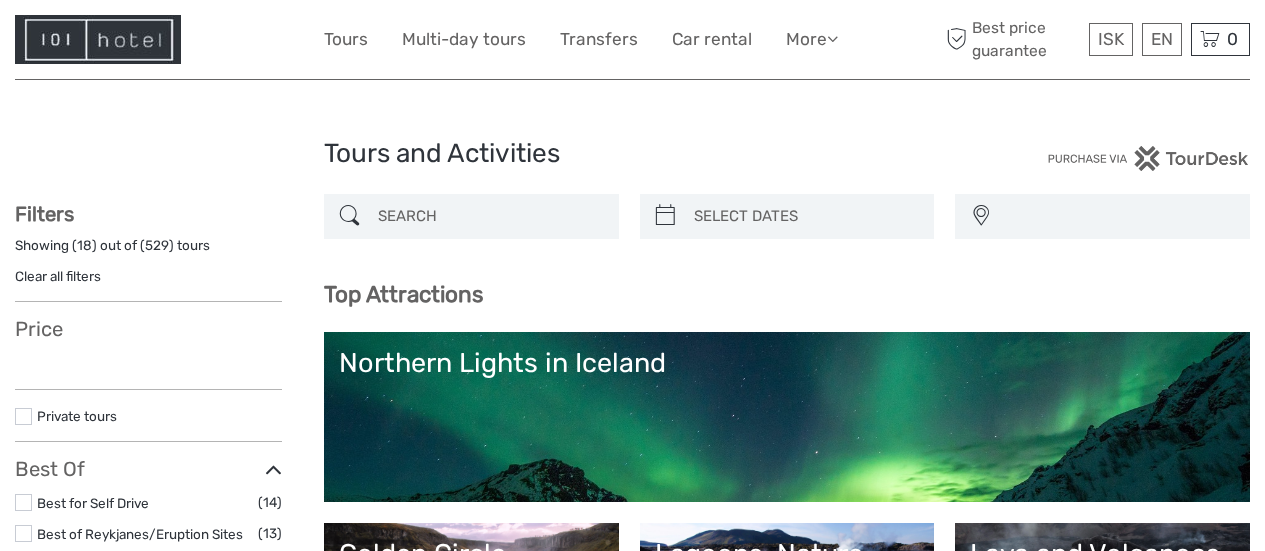 select 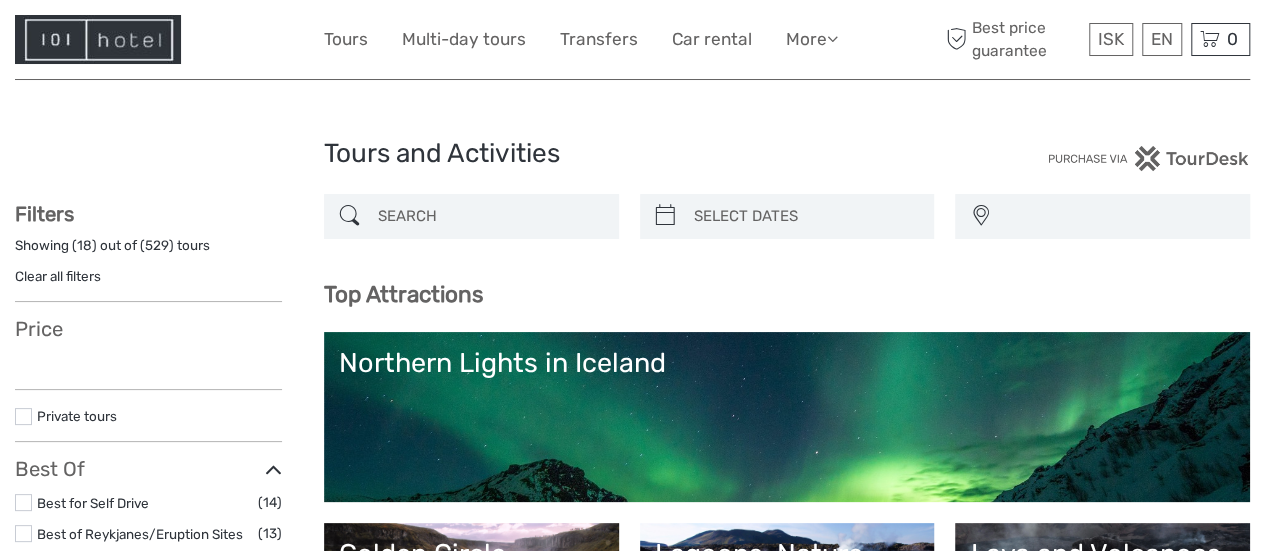 select 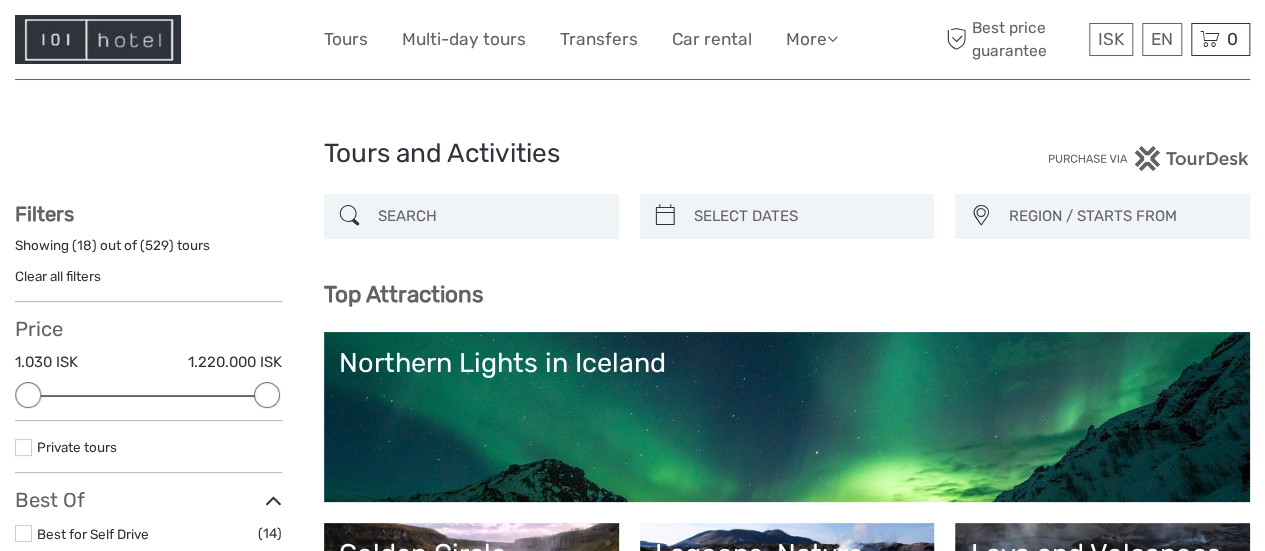 scroll, scrollTop: 0, scrollLeft: 0, axis: both 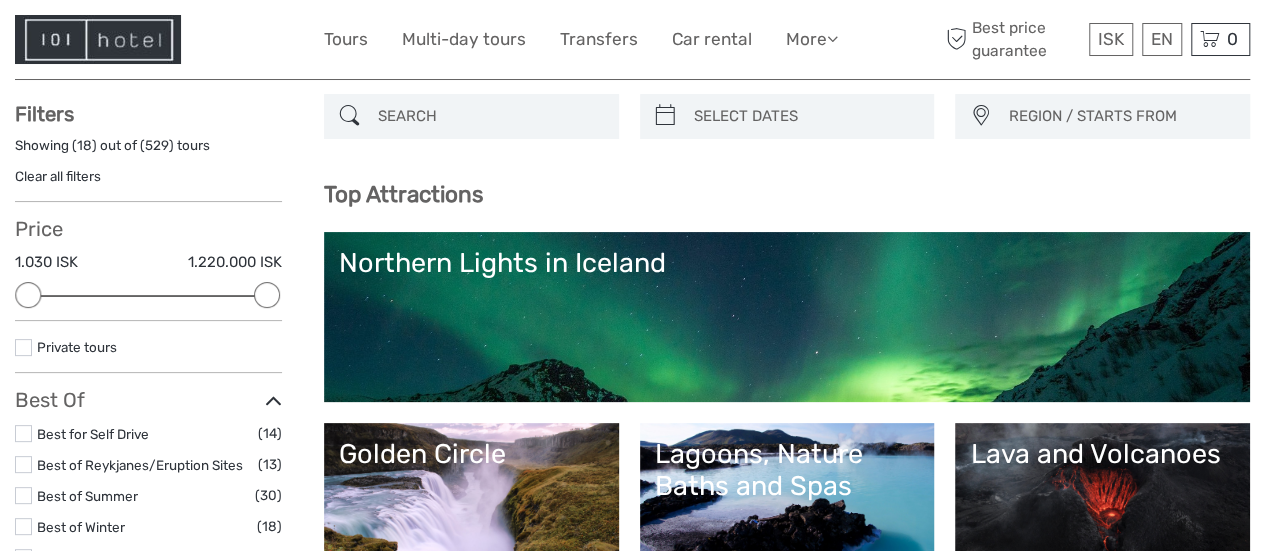 type on "[DATE]" 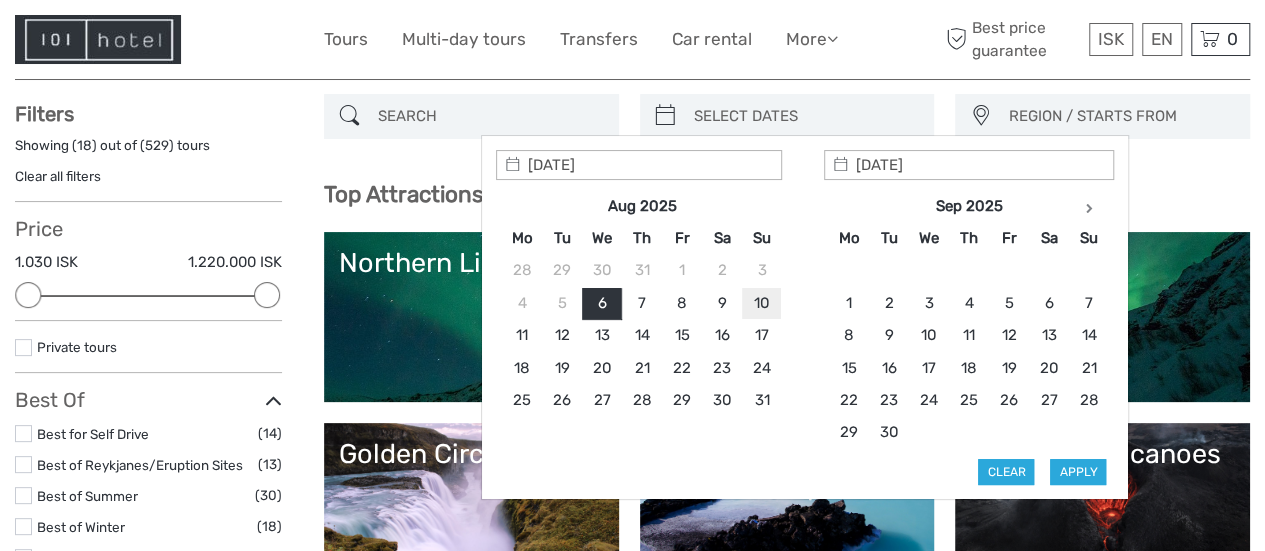 type on "10/08/2025" 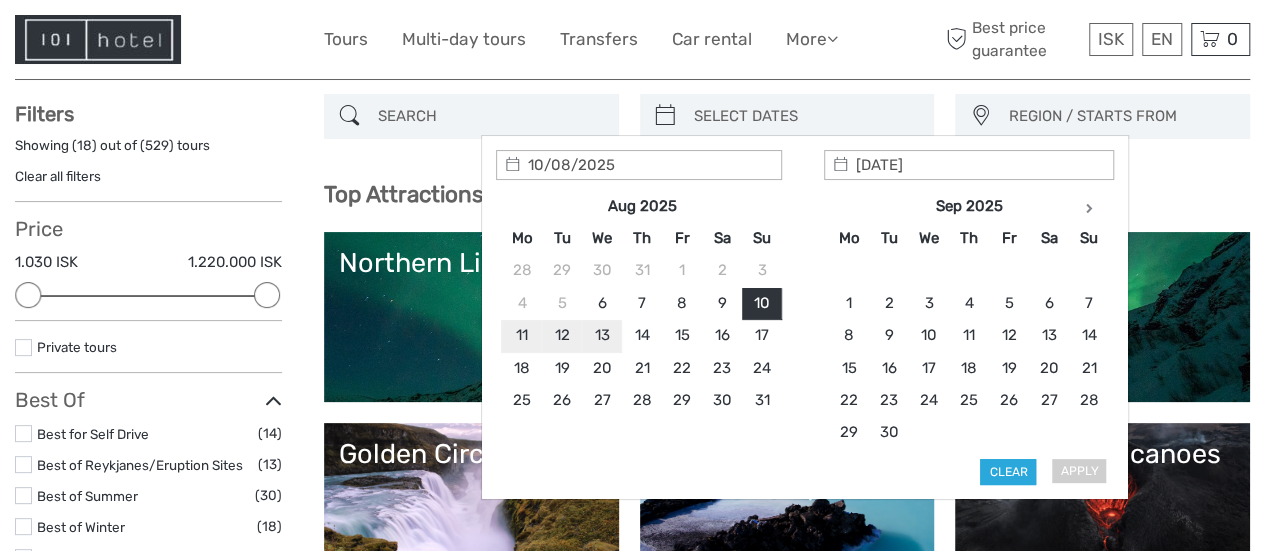 type on "12/08/2025" 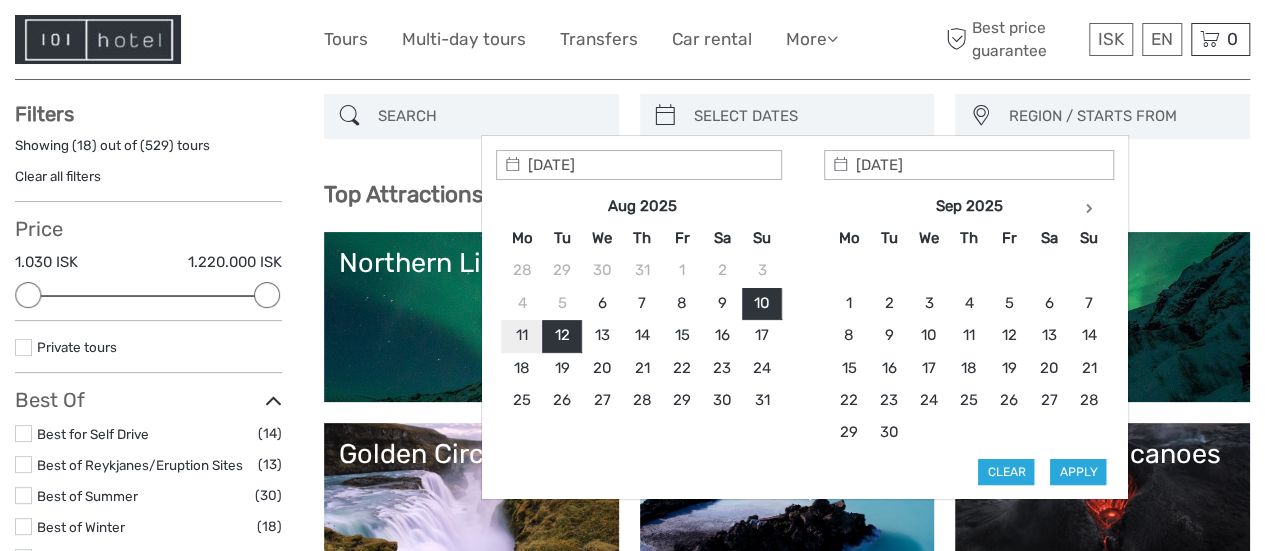 type on "10/08/2025" 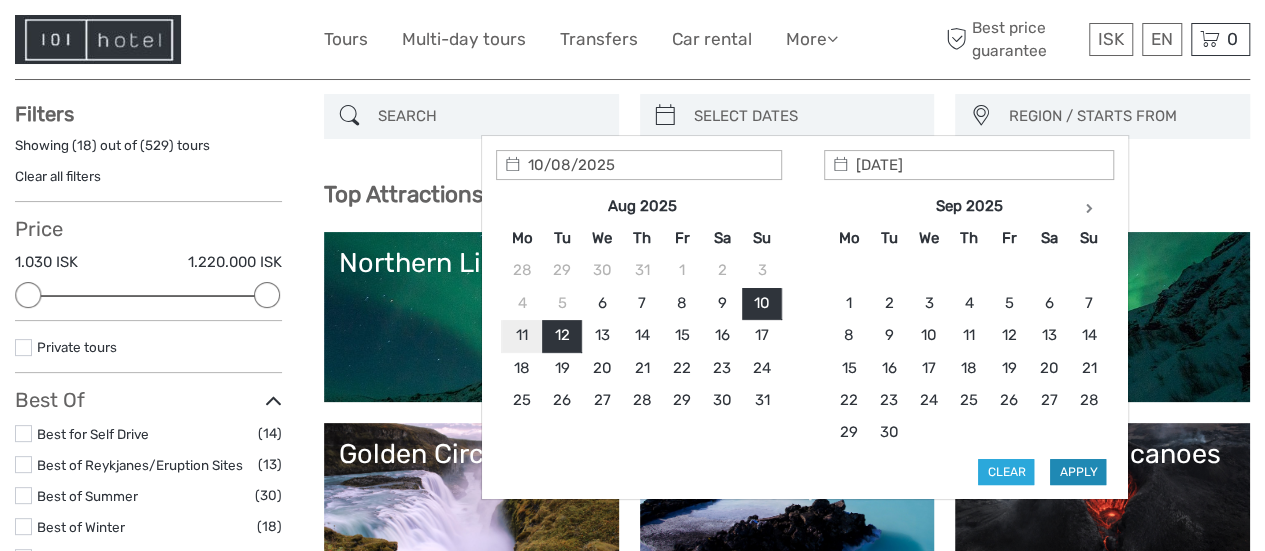 click on "Apply" at bounding box center (1078, 472) 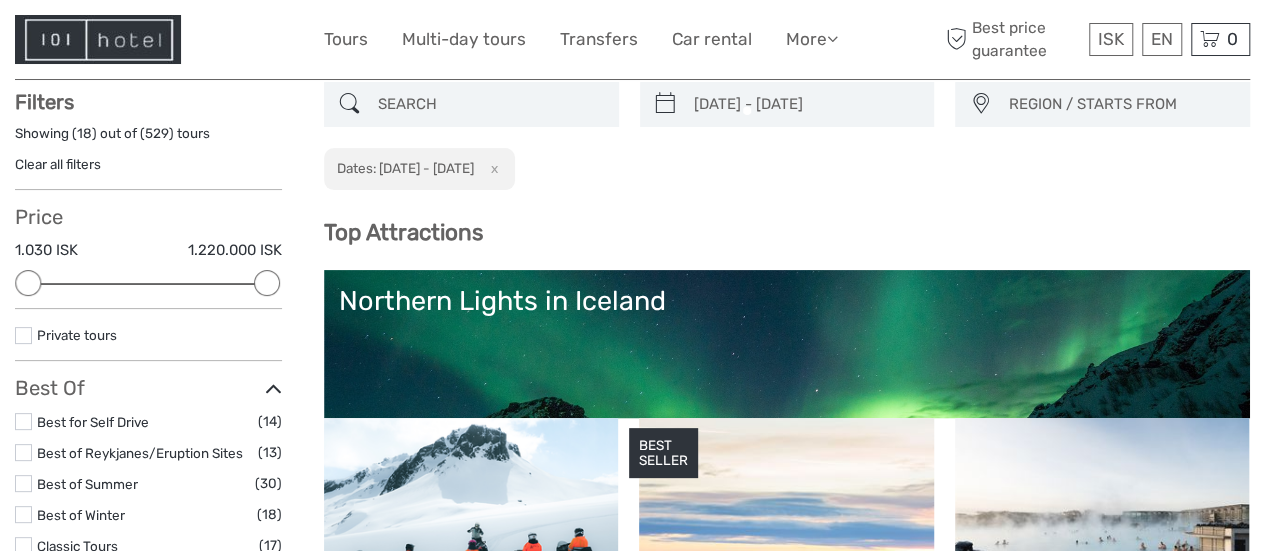 scroll, scrollTop: 113, scrollLeft: 0, axis: vertical 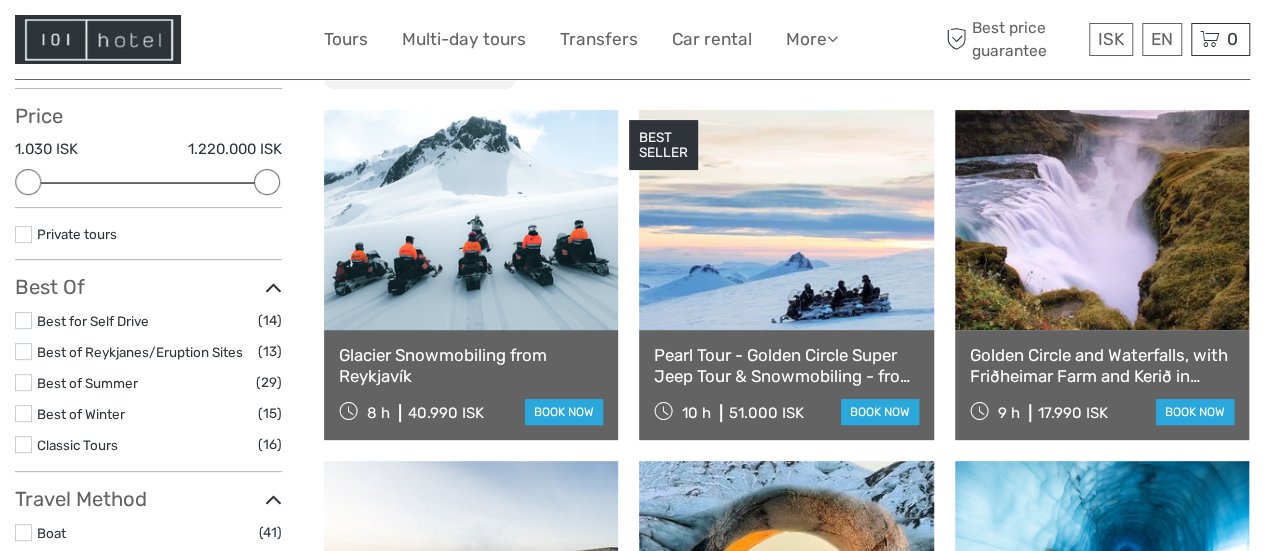 click at bounding box center (23, 444) 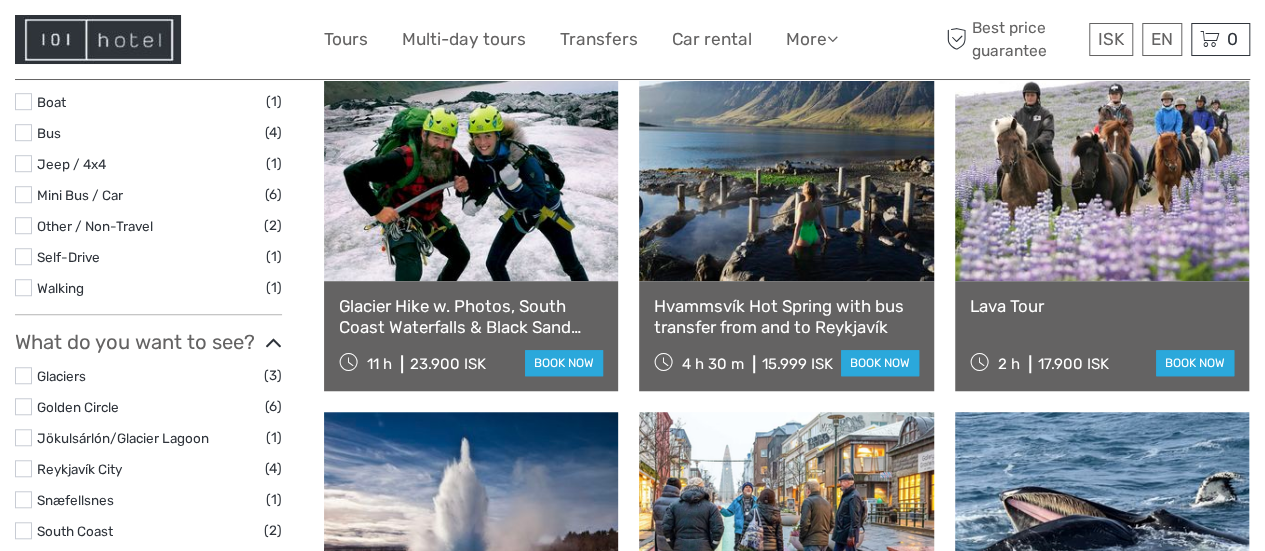 scroll, scrollTop: 713, scrollLeft: 0, axis: vertical 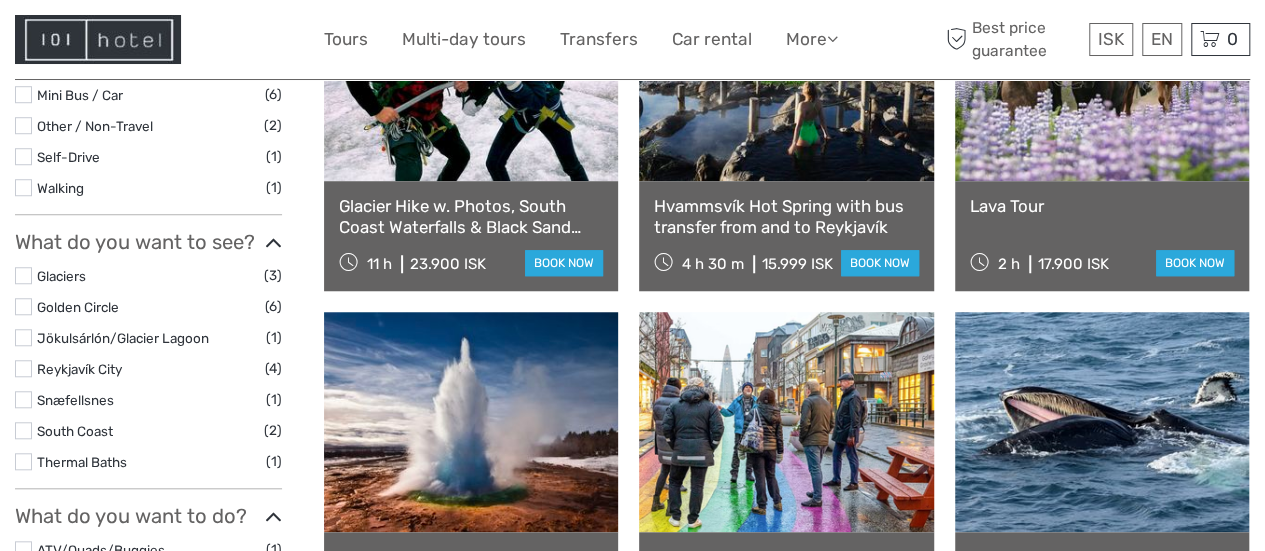 click at bounding box center (23, 306) 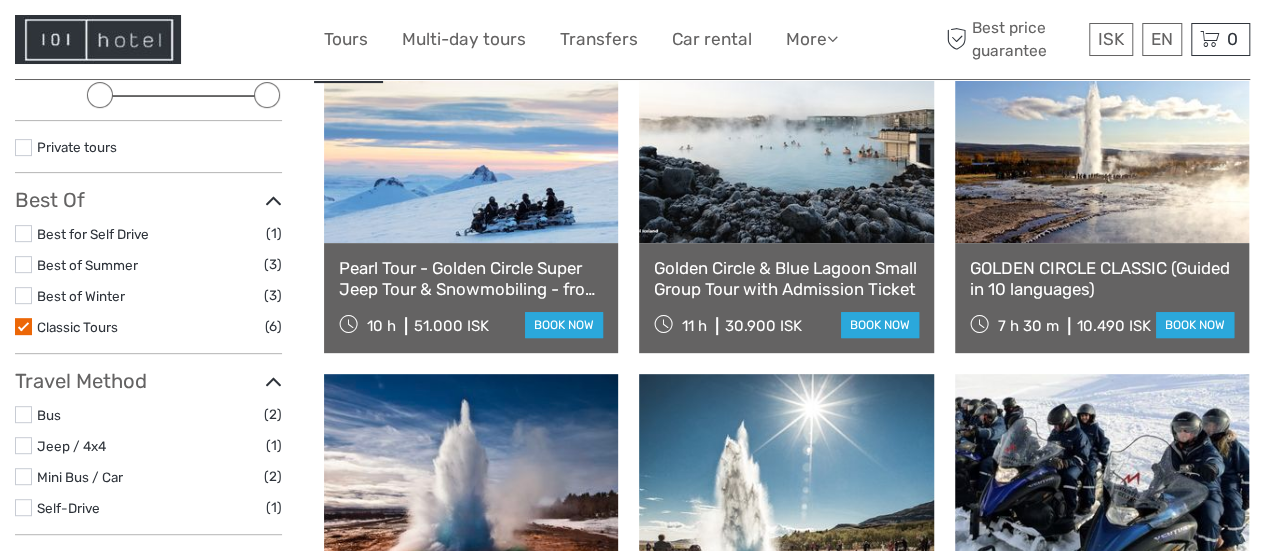 scroll, scrollTop: 200, scrollLeft: 0, axis: vertical 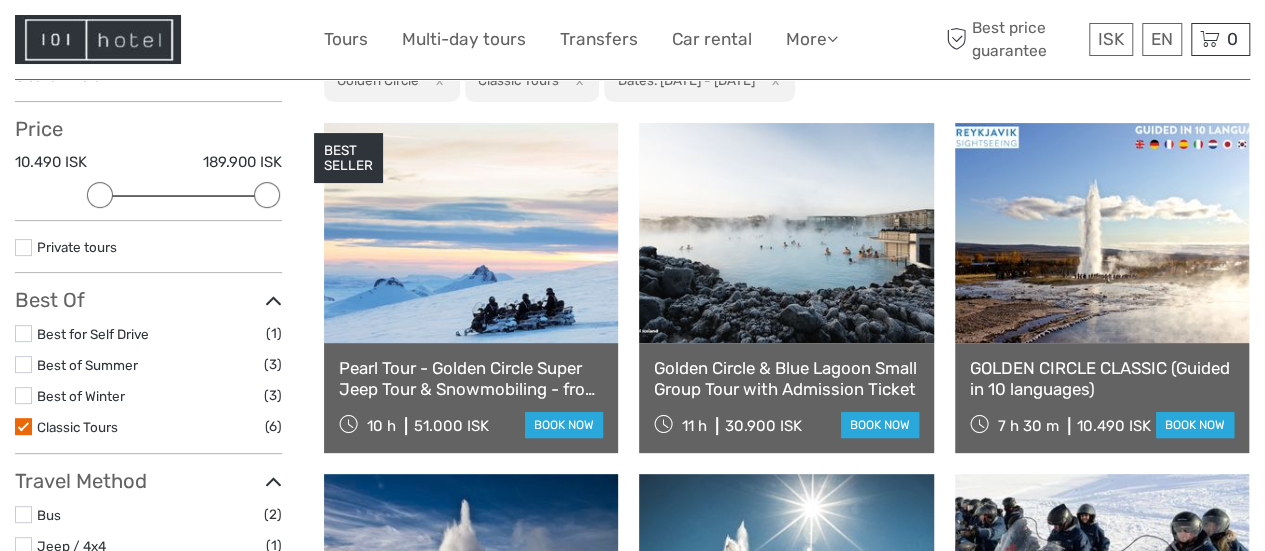 click on "GOLDEN CIRCLE CLASSIC (Guided in 10 languages)" at bounding box center [1102, 378] 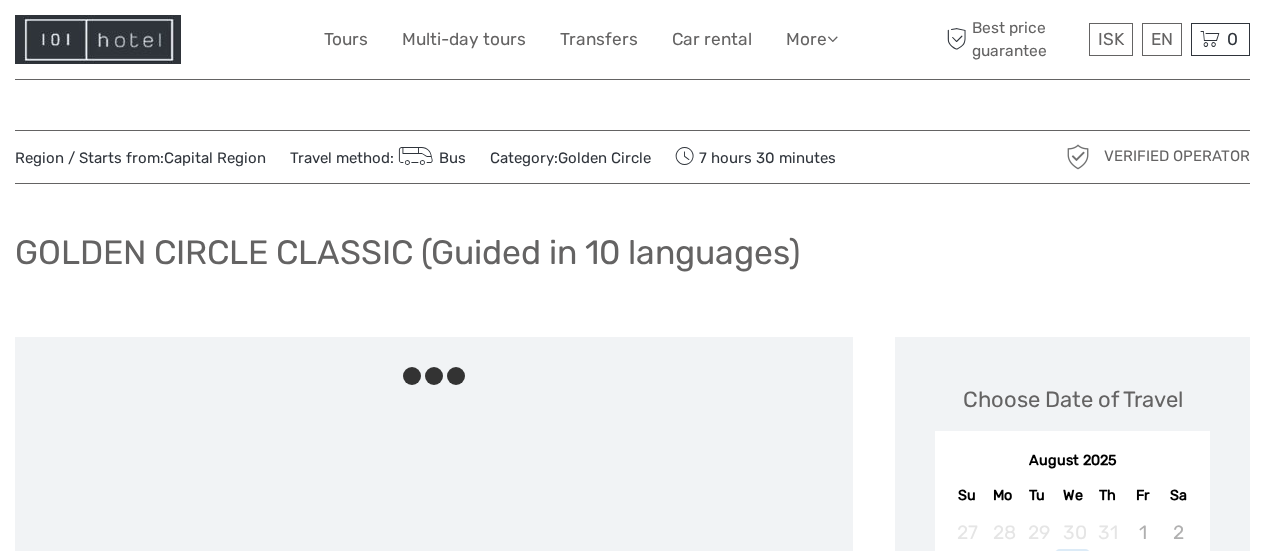 scroll, scrollTop: 0, scrollLeft: 0, axis: both 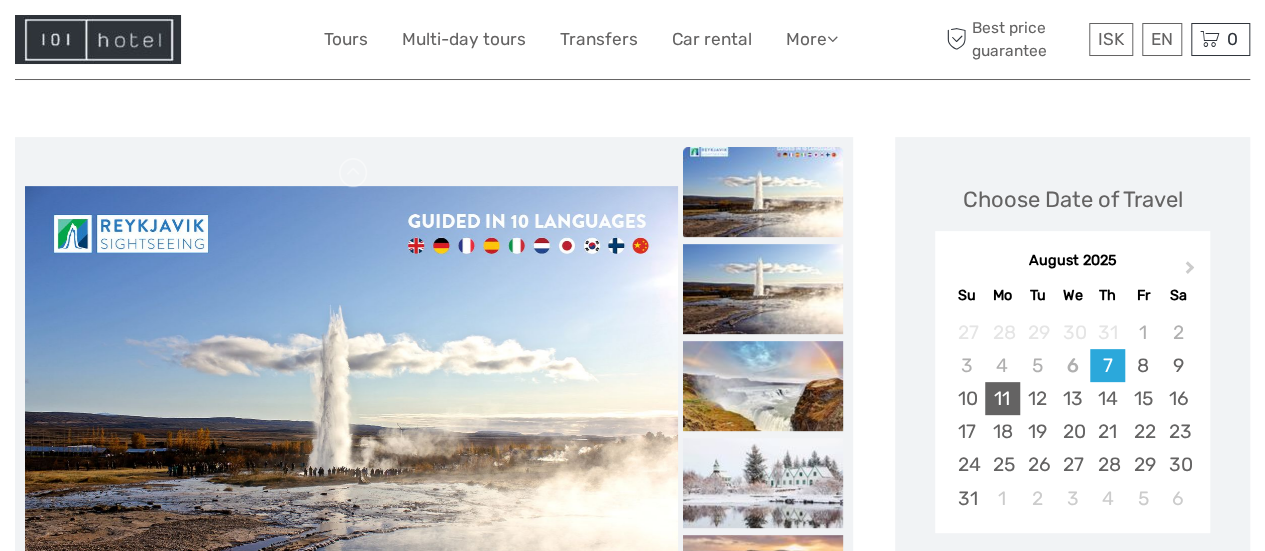 click on "11" at bounding box center [1002, 398] 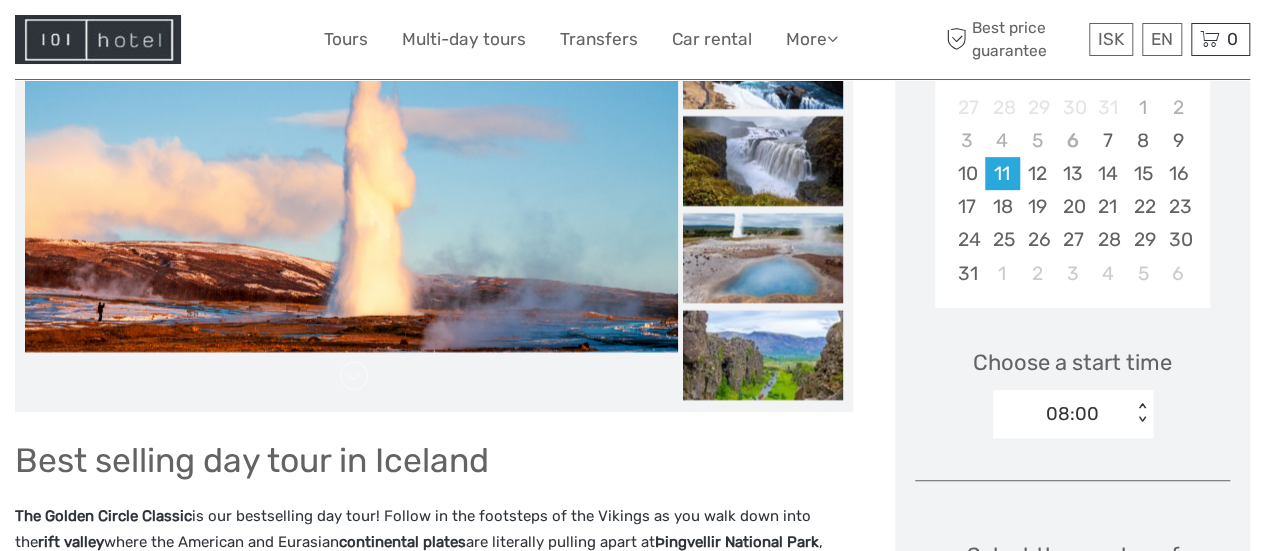 scroll, scrollTop: 400, scrollLeft: 0, axis: vertical 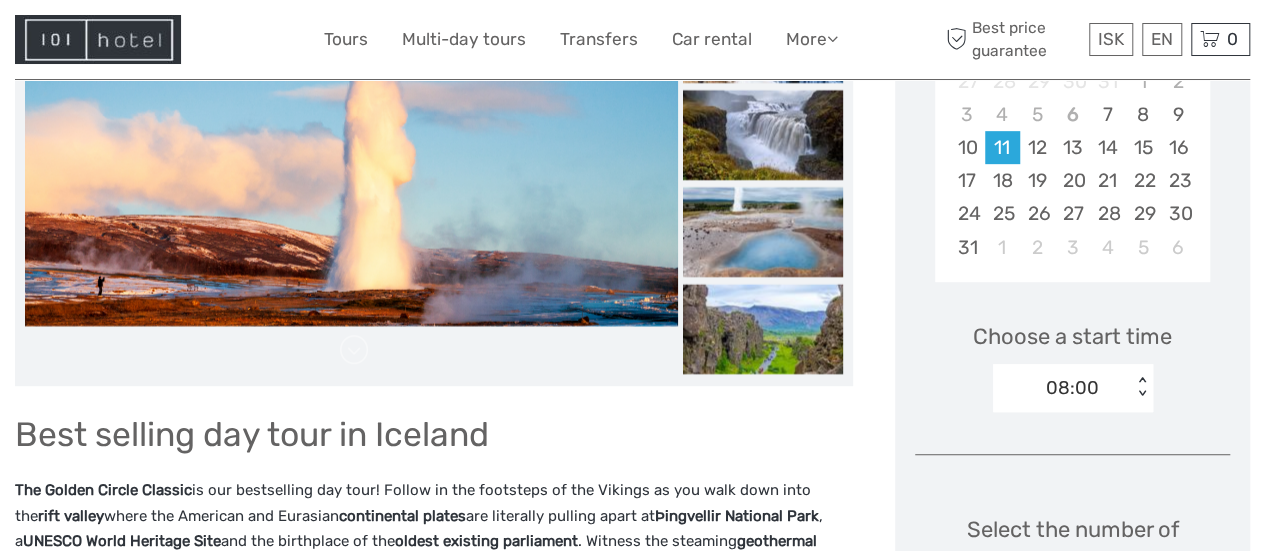 click on "08:00 < >" at bounding box center (1073, 388) 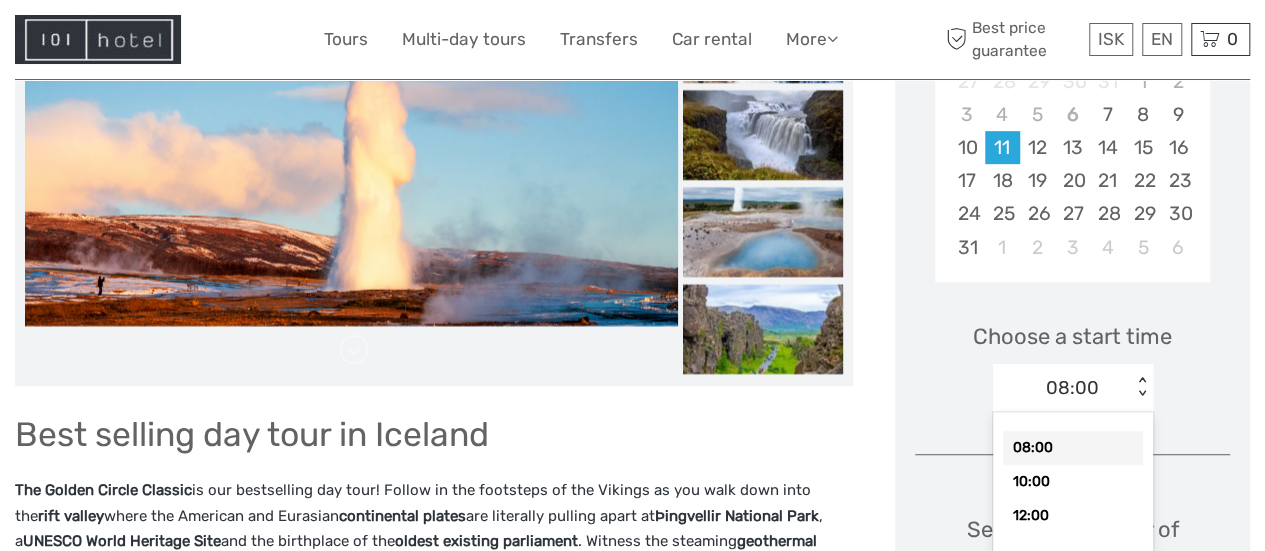 scroll, scrollTop: 458, scrollLeft: 0, axis: vertical 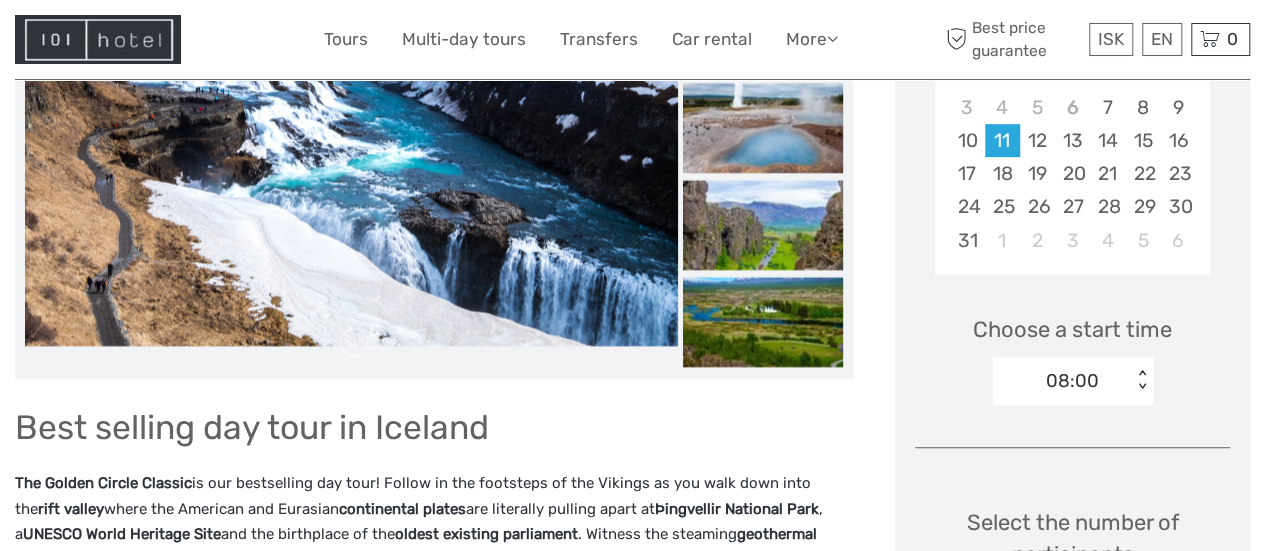 click at bounding box center (455, 892) 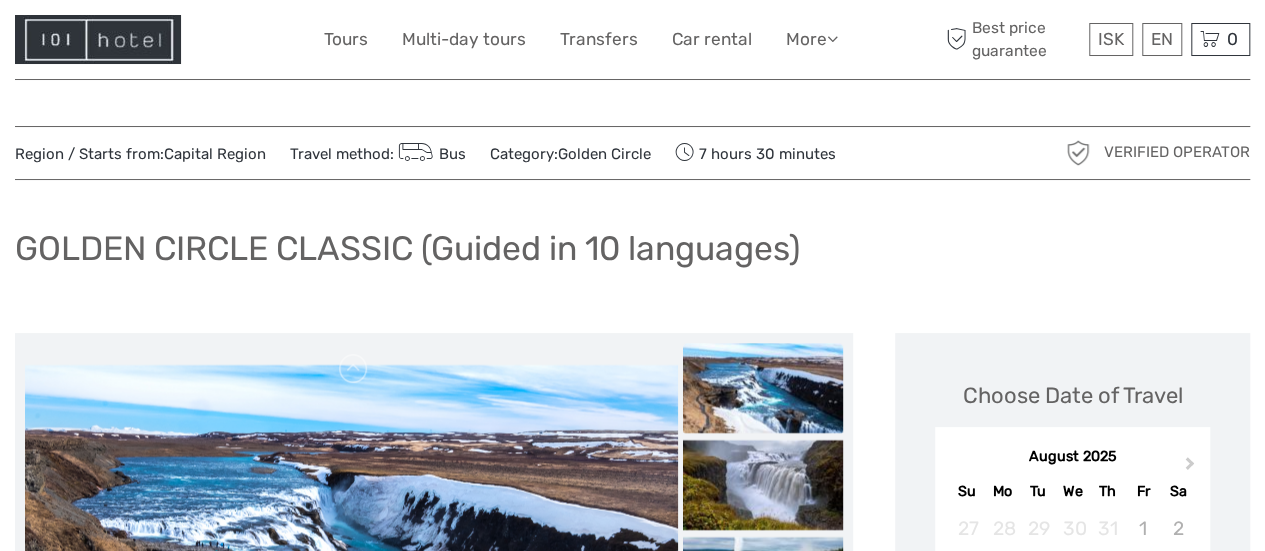 scroll, scrollTop: 0, scrollLeft: 0, axis: both 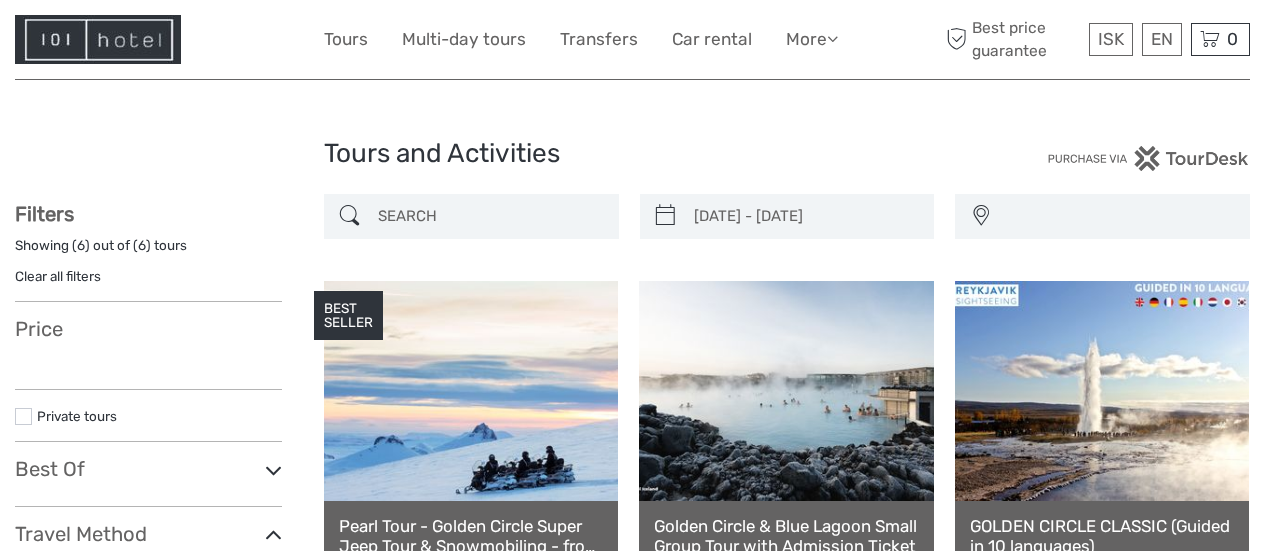 select 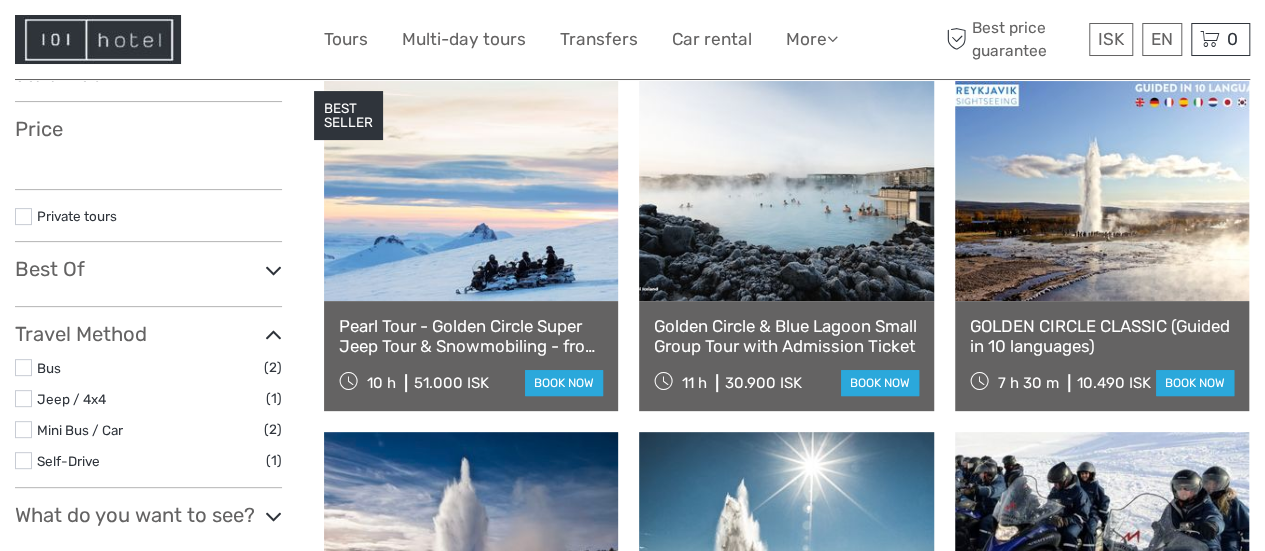type on "09/08/2025  -  11/08/2025" 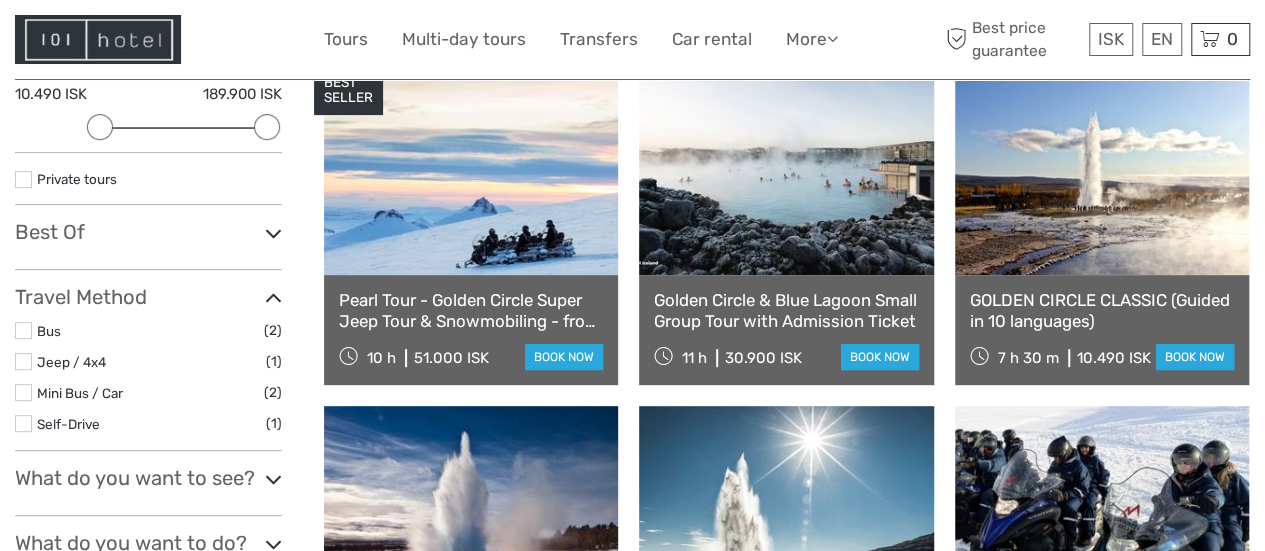 scroll, scrollTop: 500, scrollLeft: 0, axis: vertical 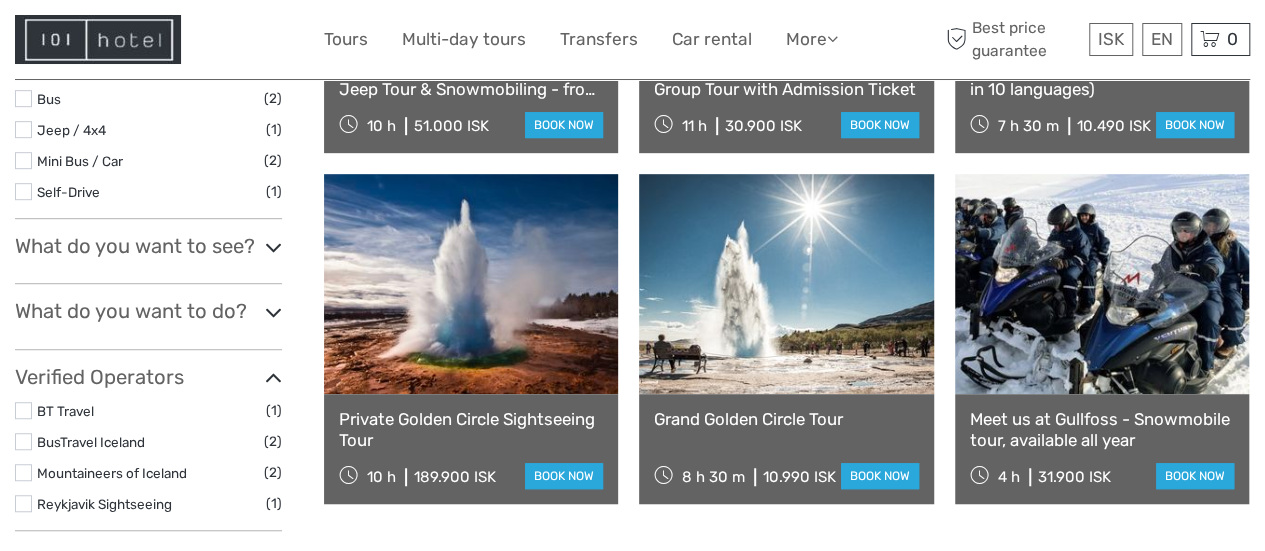 click at bounding box center (786, 284) 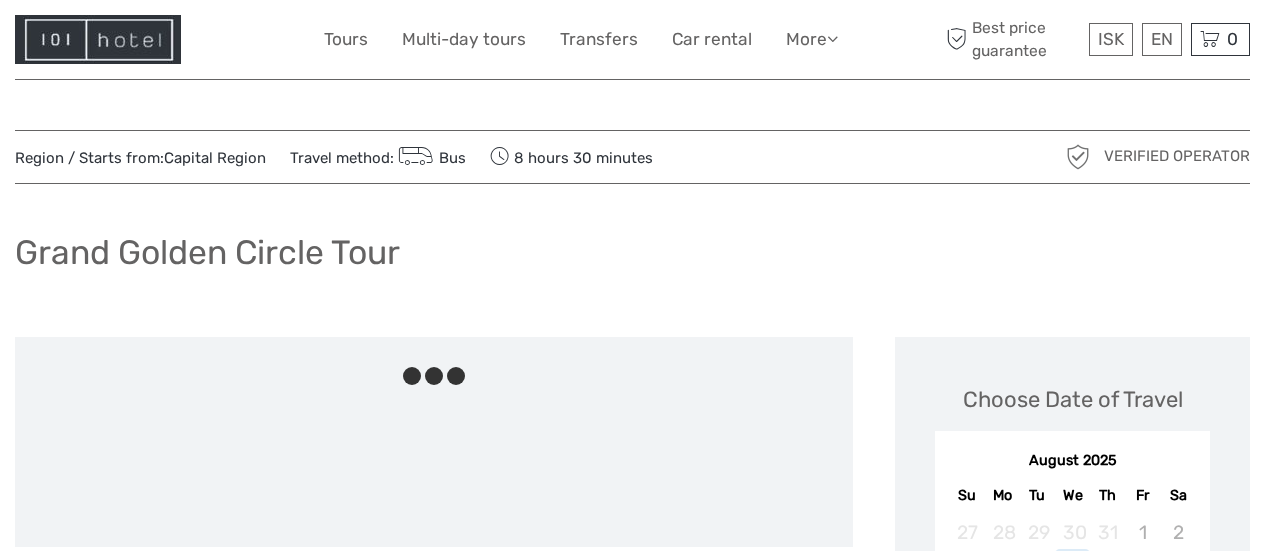 scroll, scrollTop: 0, scrollLeft: 0, axis: both 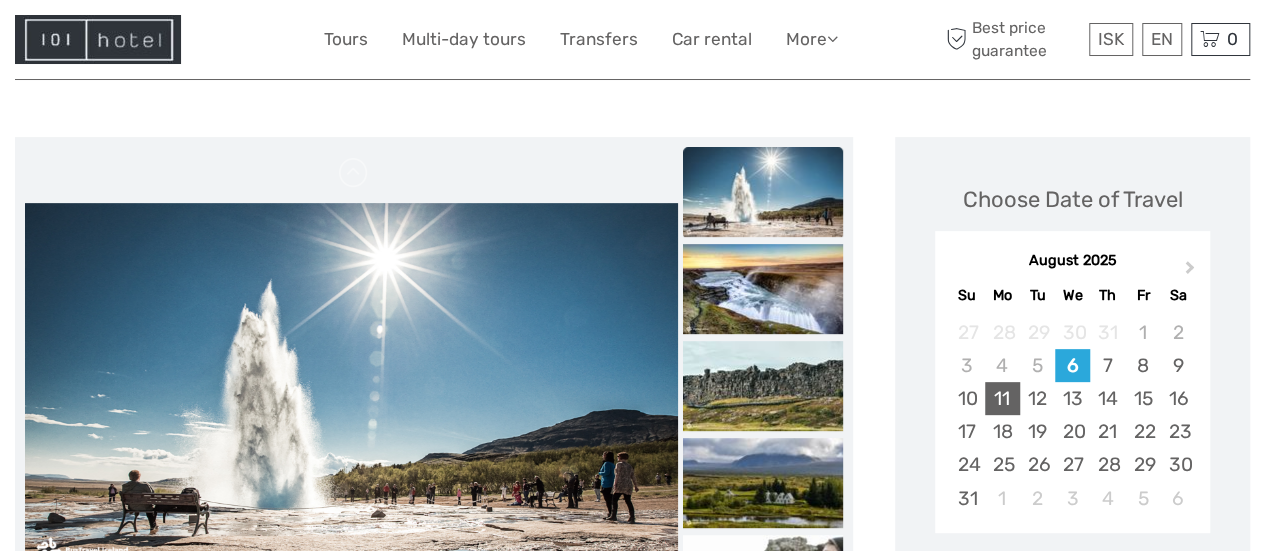 click on "11" at bounding box center [1002, 398] 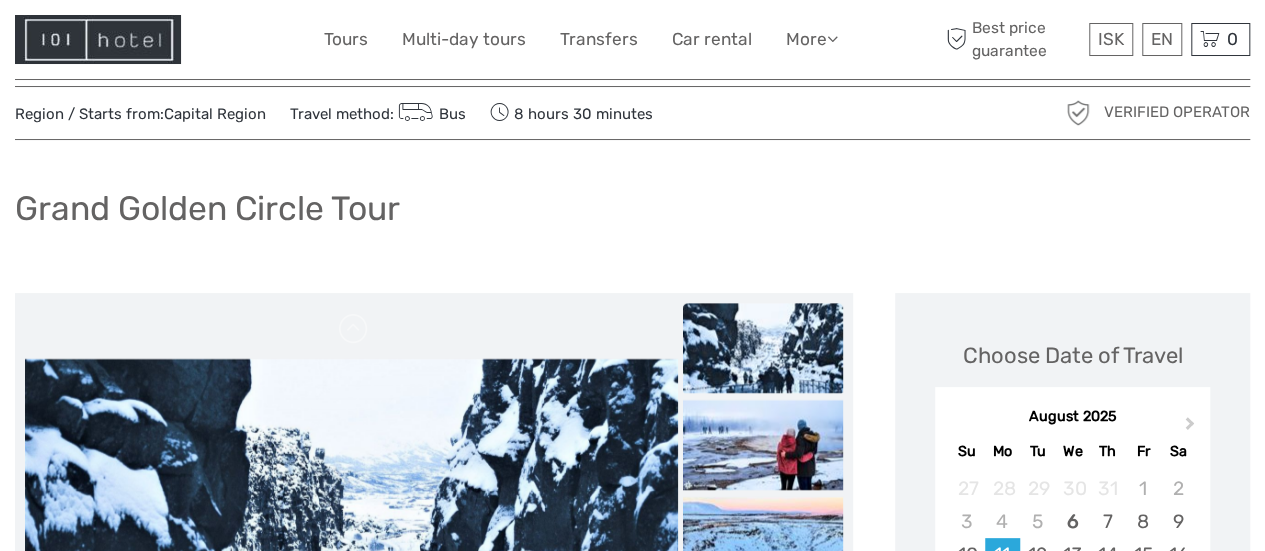 scroll, scrollTop: 0, scrollLeft: 0, axis: both 